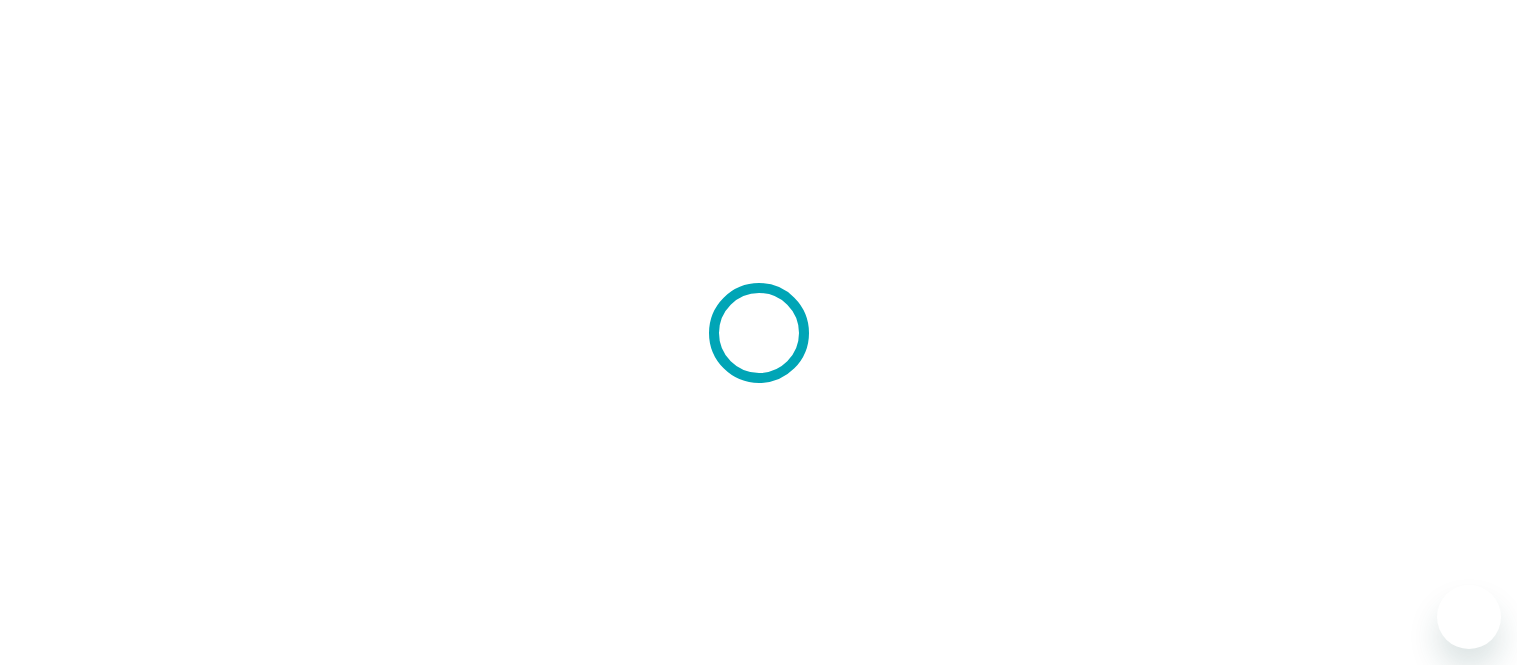 scroll, scrollTop: 0, scrollLeft: 0, axis: both 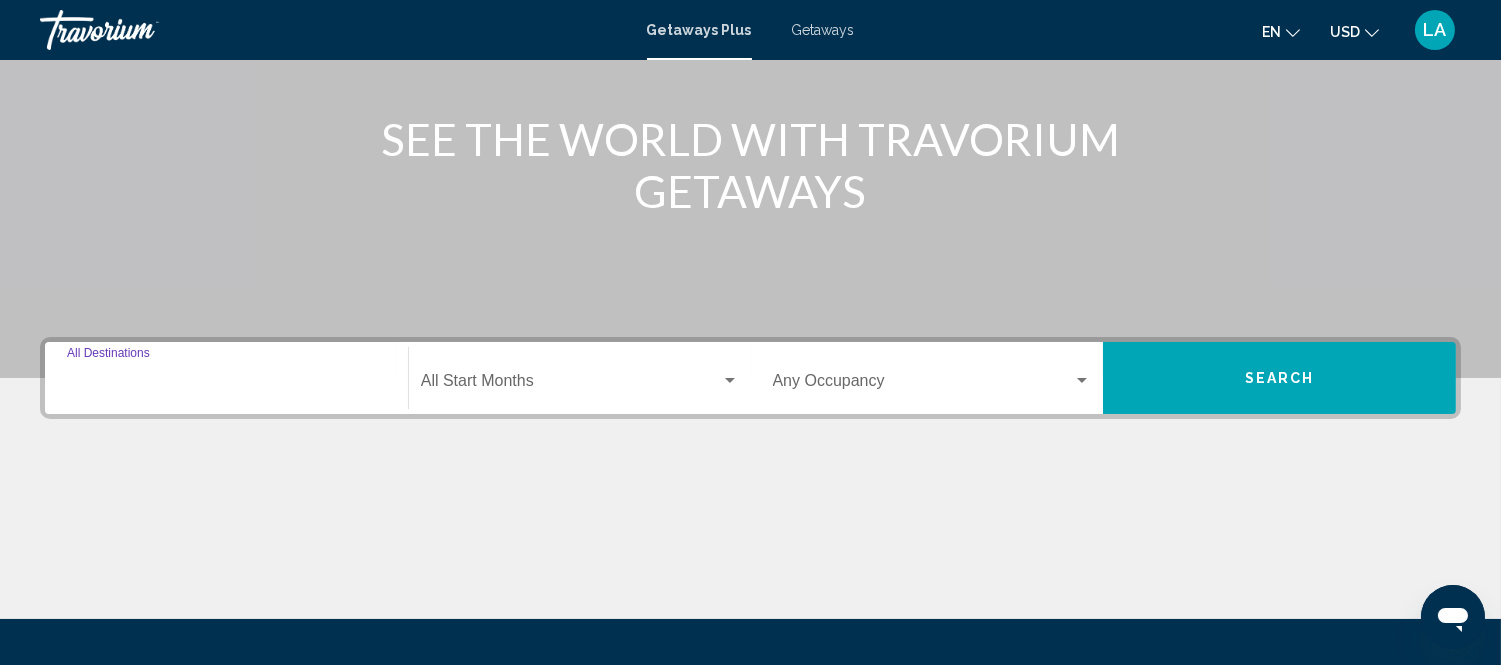 click on "Destination All Destinations" at bounding box center [226, 385] 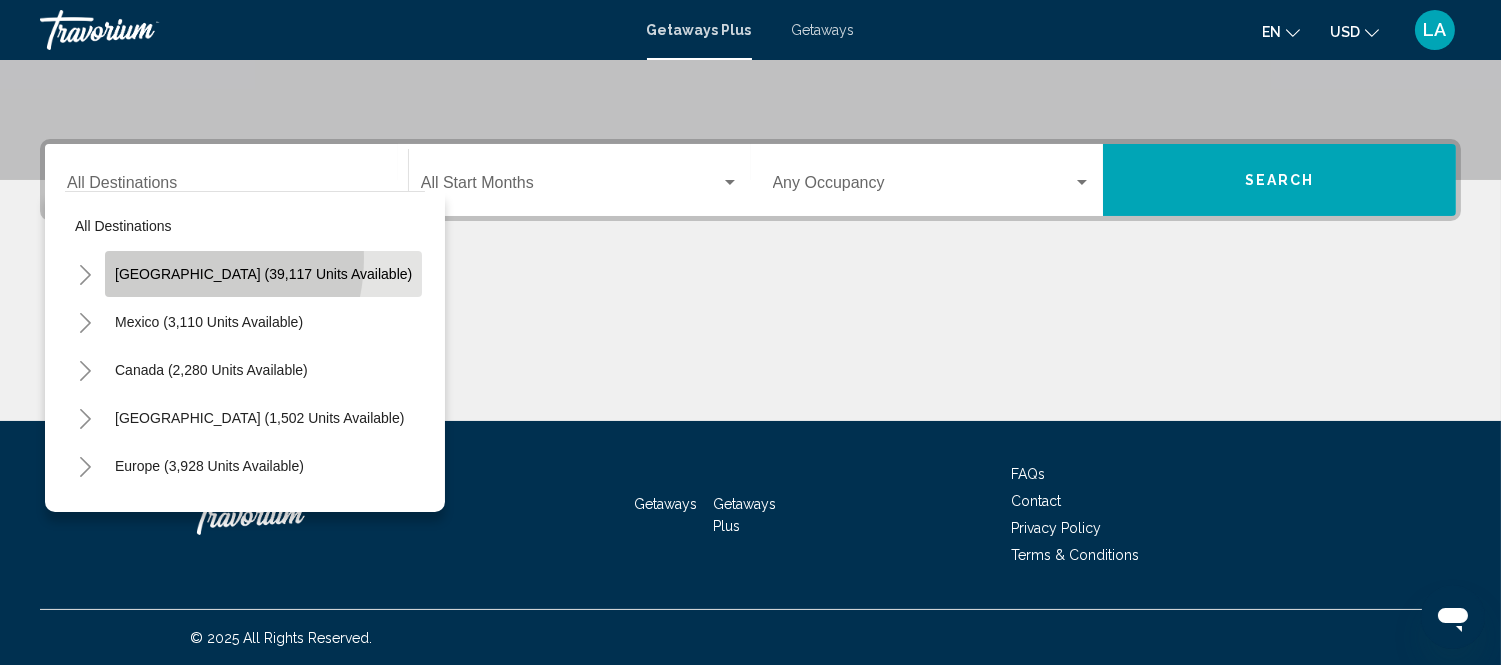 click on "[GEOGRAPHIC_DATA] (39,117 units available)" 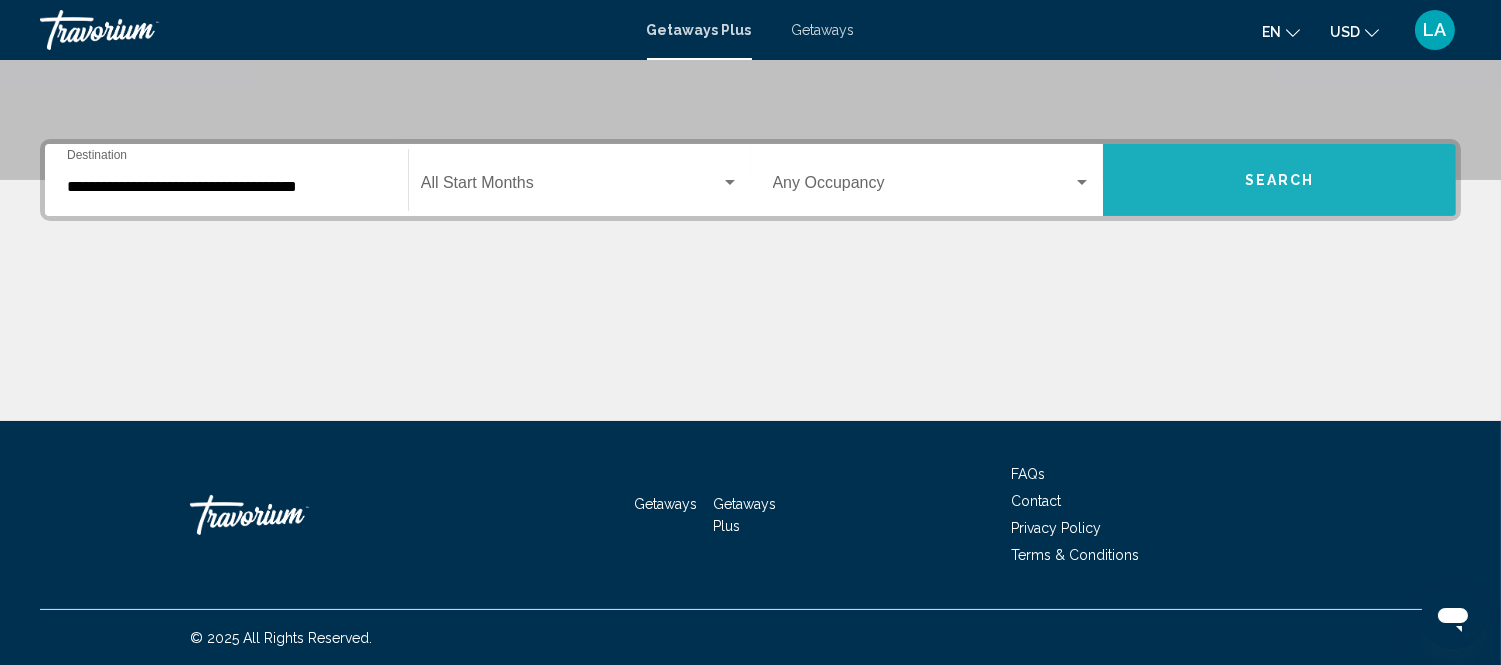 click on "Search" at bounding box center [1279, 180] 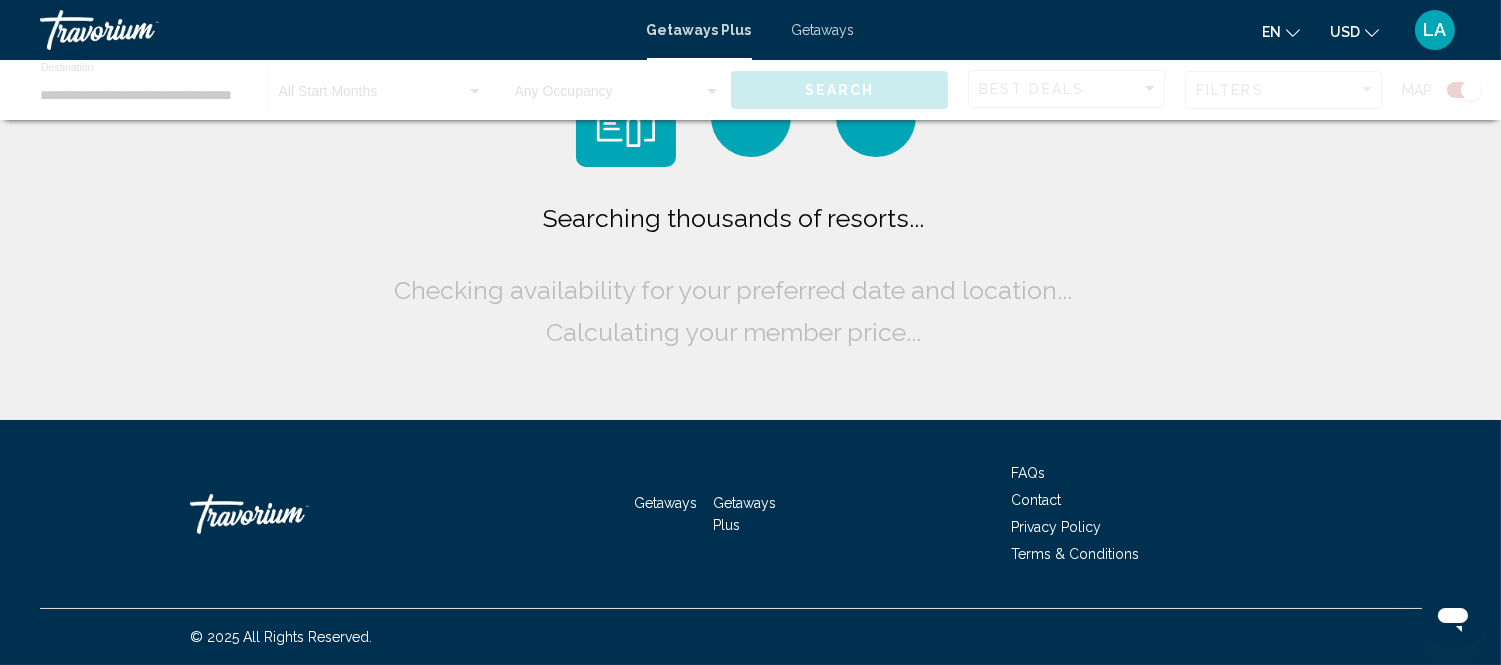 scroll, scrollTop: 0, scrollLeft: 0, axis: both 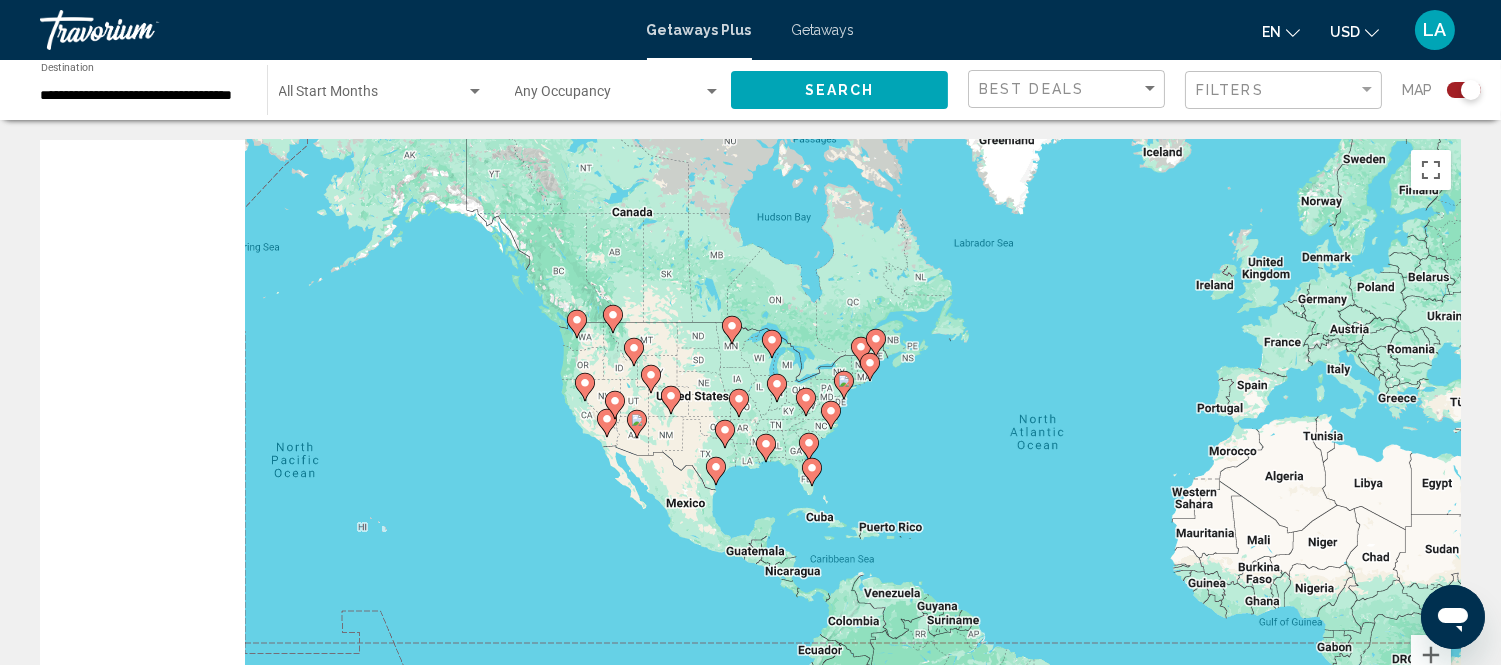 drag, startPoint x: 400, startPoint y: 302, endPoint x: 747, endPoint y: 323, distance: 347.63486 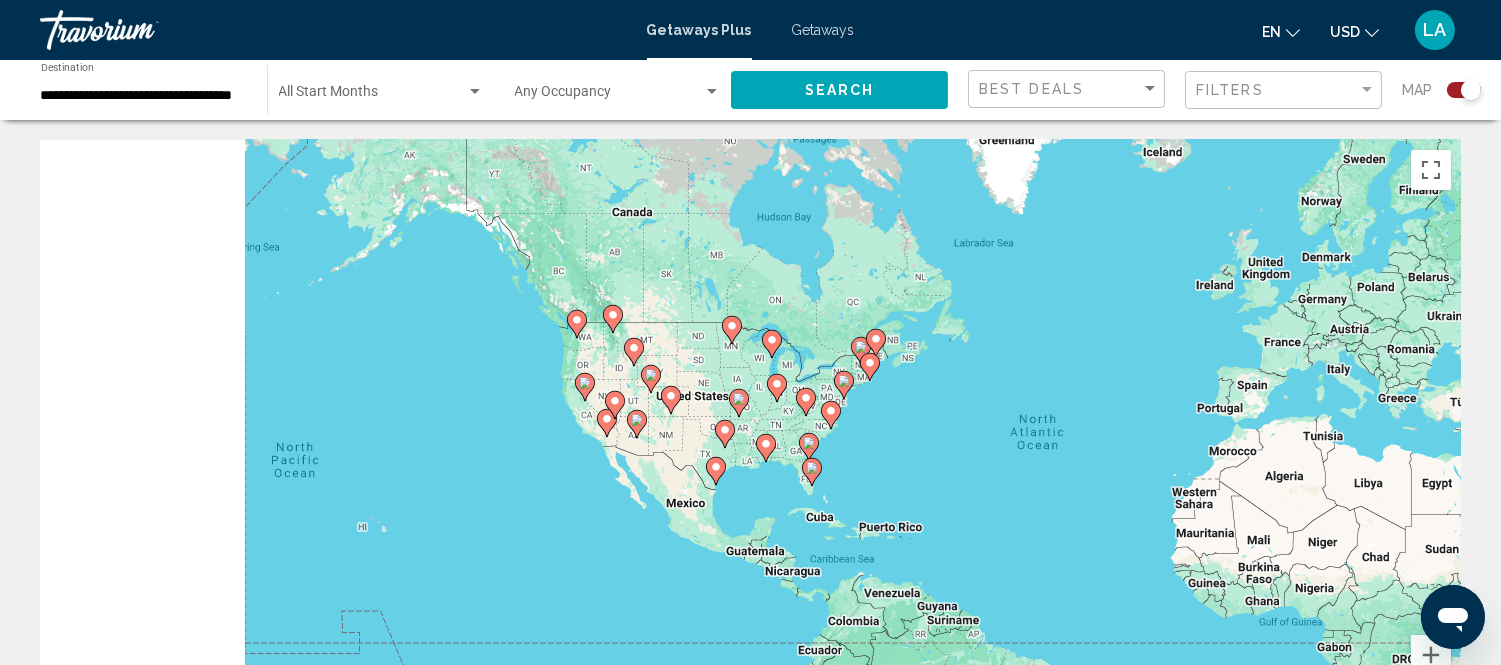 click on "To navigate, press the arrow keys. To activate drag with keyboard, press Alt + Enter. Once in keyboard drag state, use the arrow keys to move the marker. To complete the drag, press the Enter key. To cancel, press Escape." at bounding box center (750, 440) 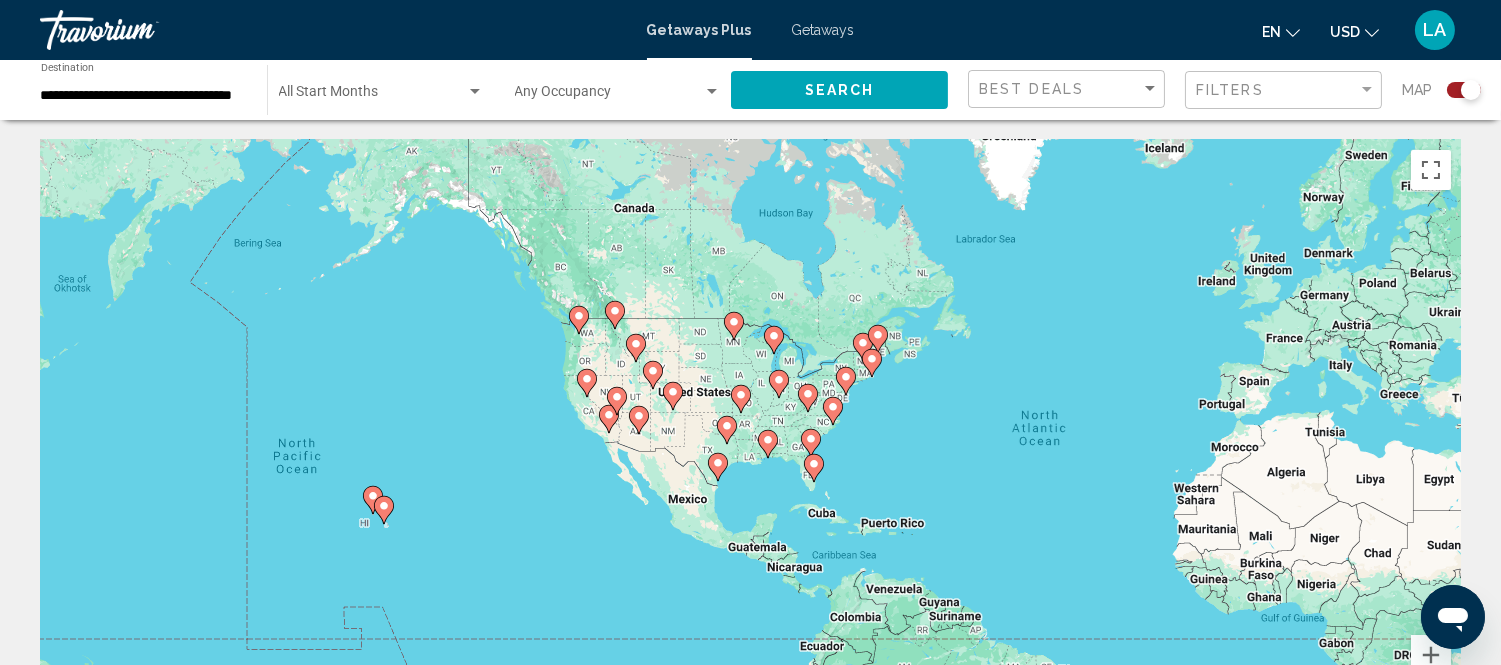 click at bounding box center [373, 500] 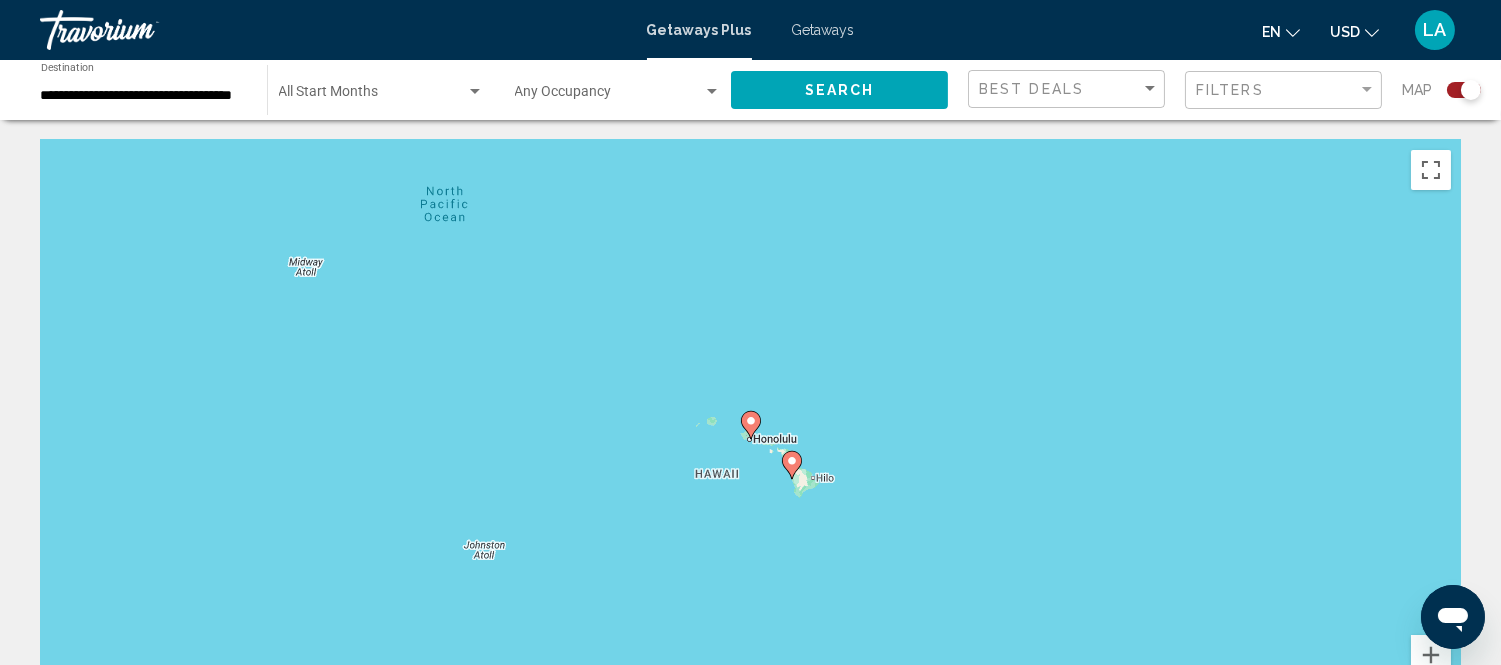 click on "To navigate, press the arrow keys. To activate drag with keyboard, press Alt + Enter. Once in keyboard drag state, use the arrow keys to move the marker. To complete the drag, press the Enter key. To cancel, press Escape." at bounding box center (750, 440) 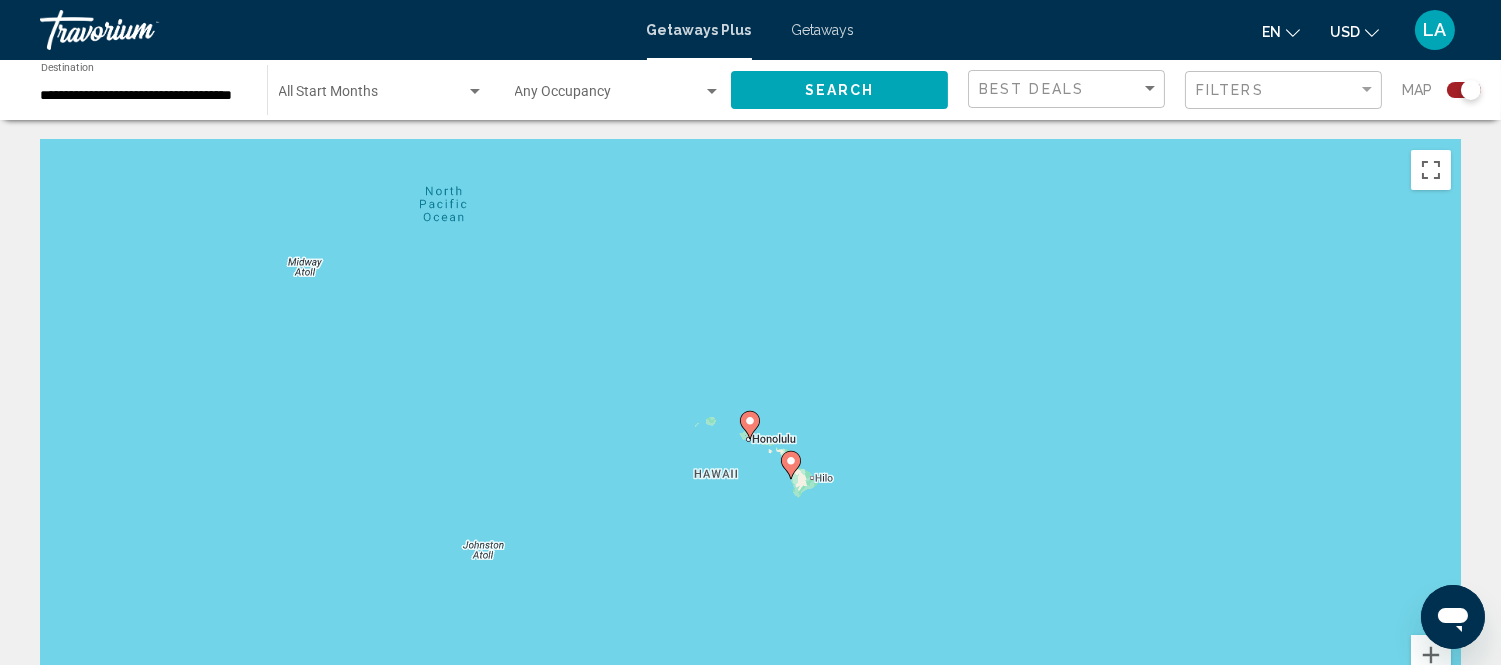 click on "To navigate, press the arrow keys. To activate drag with keyboard, press Alt + Enter. Once in keyboard drag state, use the arrow keys to move the marker. To complete the drag, press the Enter key. To cancel, press Escape." at bounding box center (750, 440) 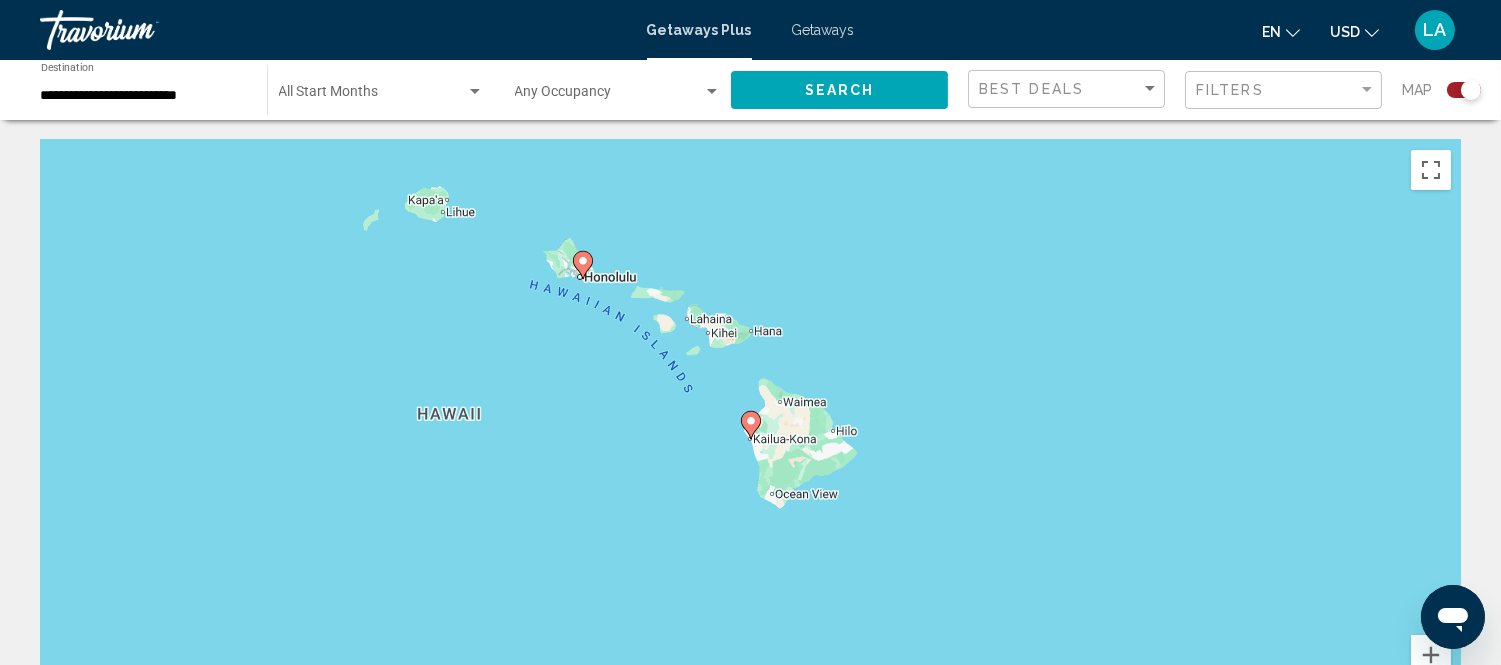 click 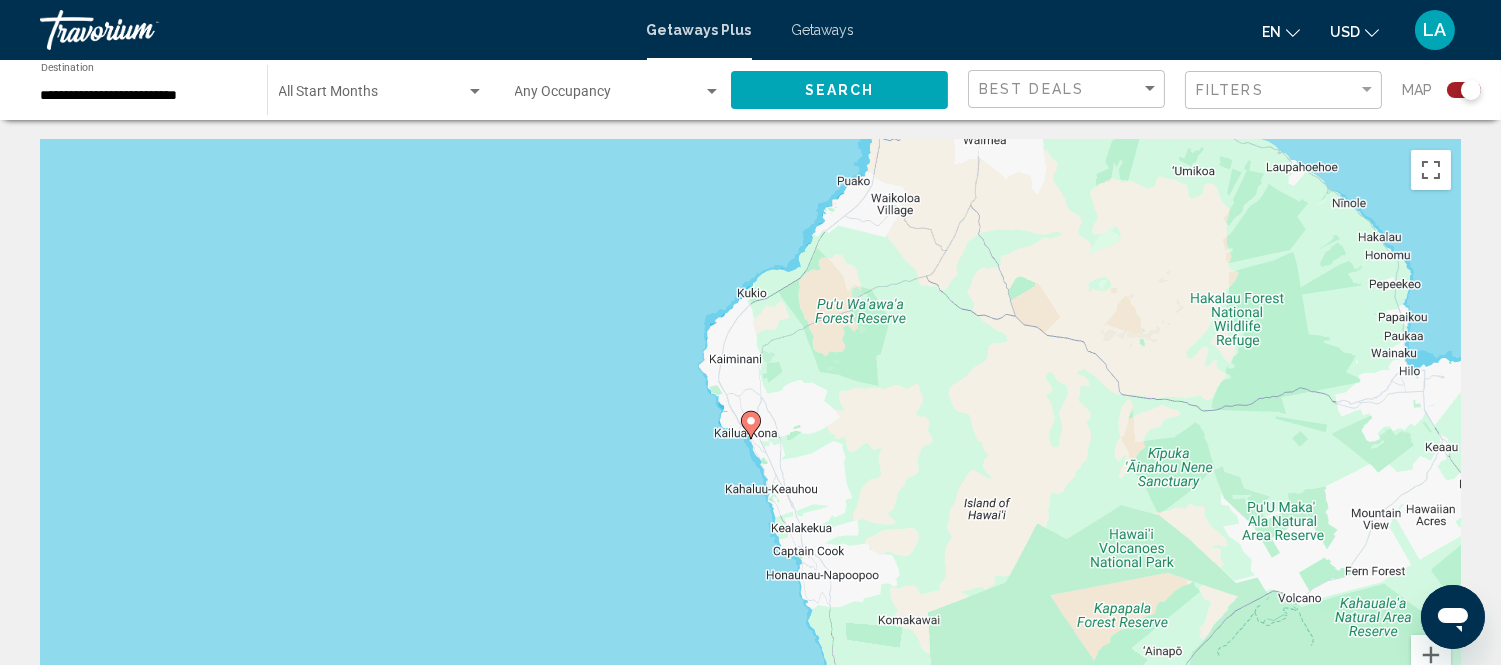click 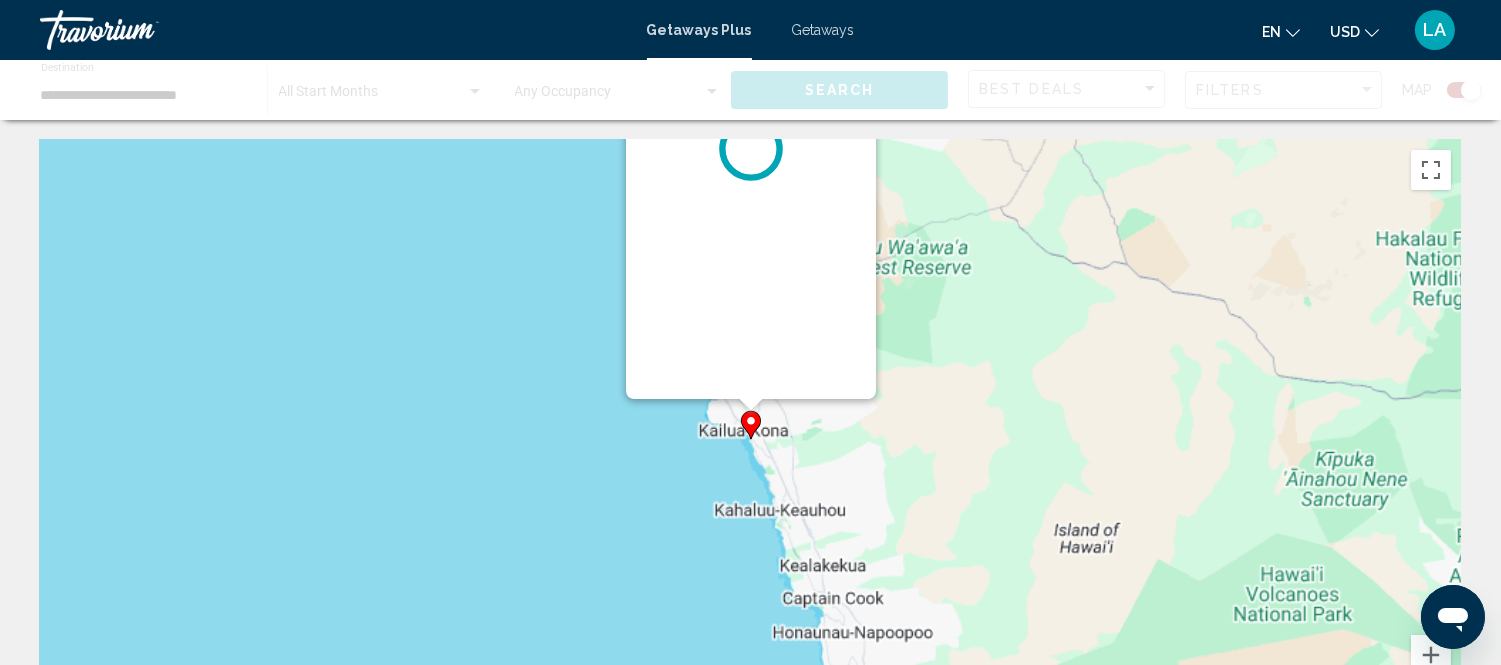 click on "To navigate, press the arrow keys. To activate drag with keyboard, press Alt + Enter. Once in keyboard drag state, use the arrow keys to move the marker. To complete the drag, press the Enter key. To cancel, press Escape." at bounding box center [1461, 440] 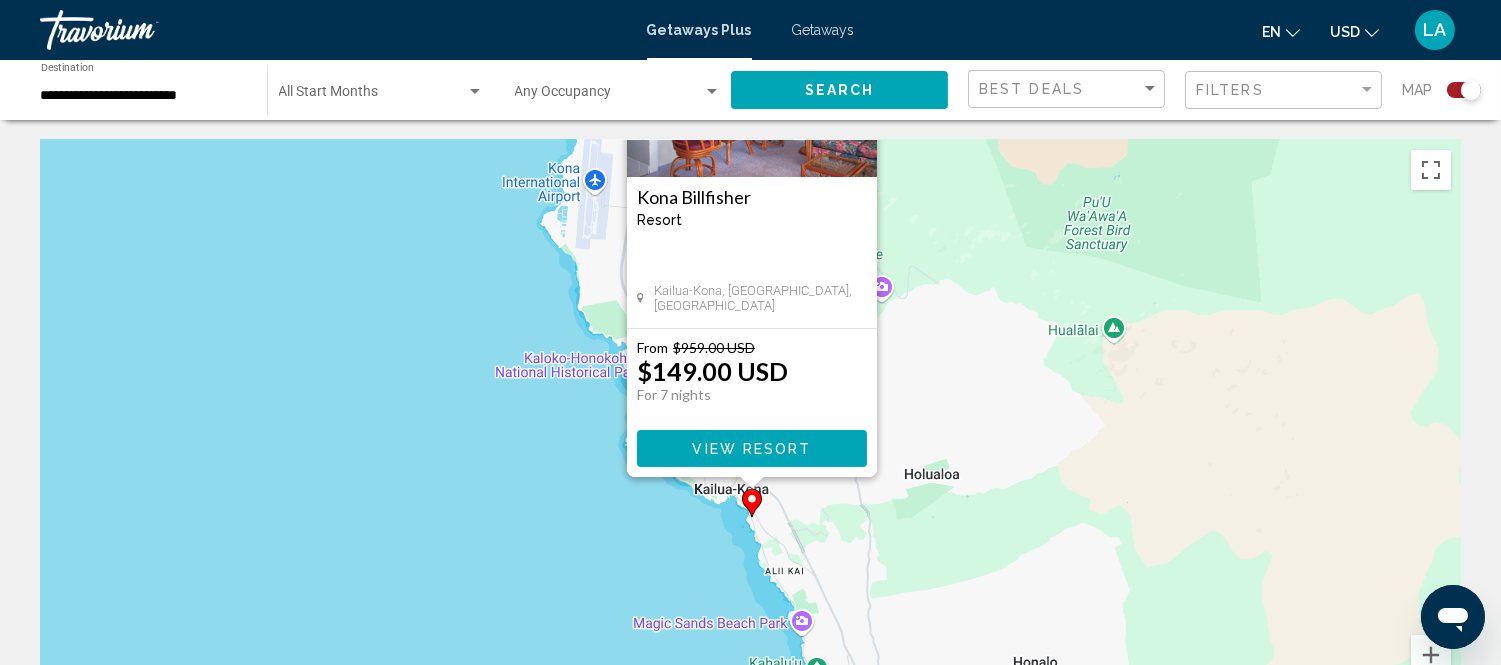 click on "View Resort" at bounding box center [752, 448] 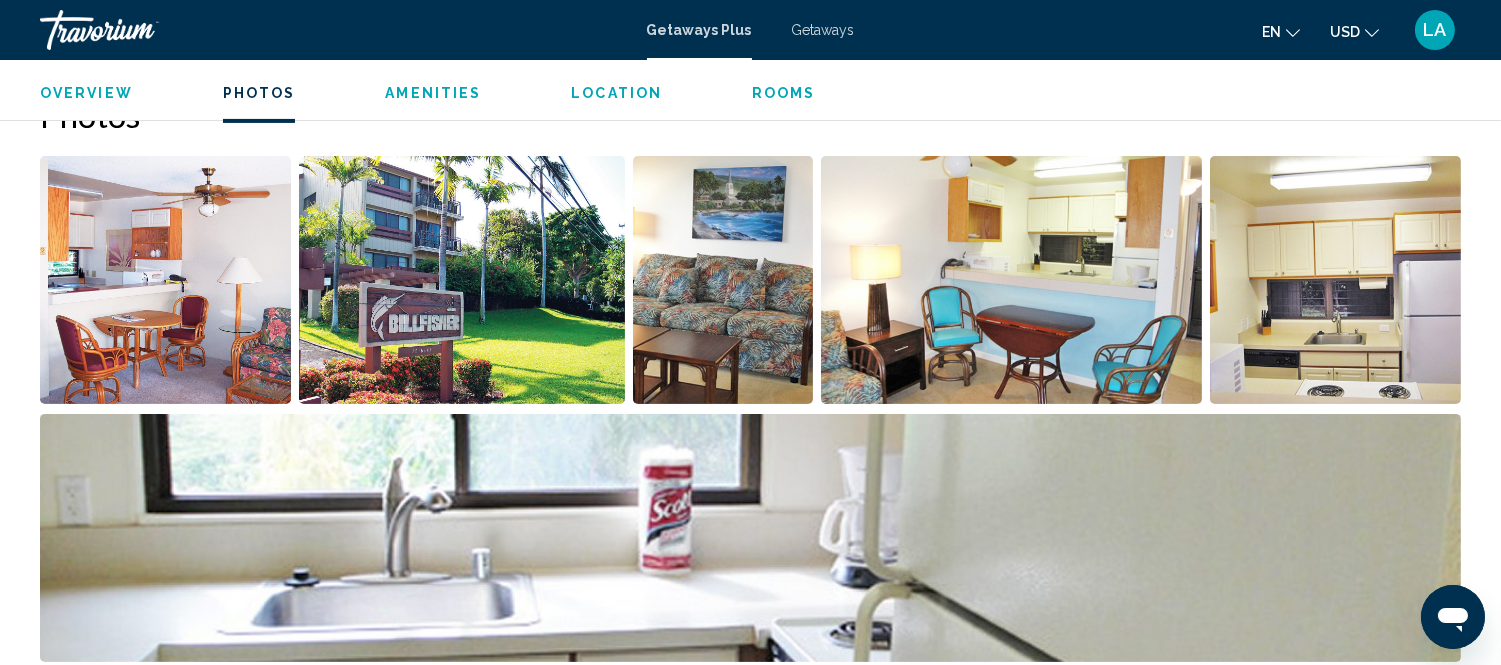scroll, scrollTop: 806, scrollLeft: 0, axis: vertical 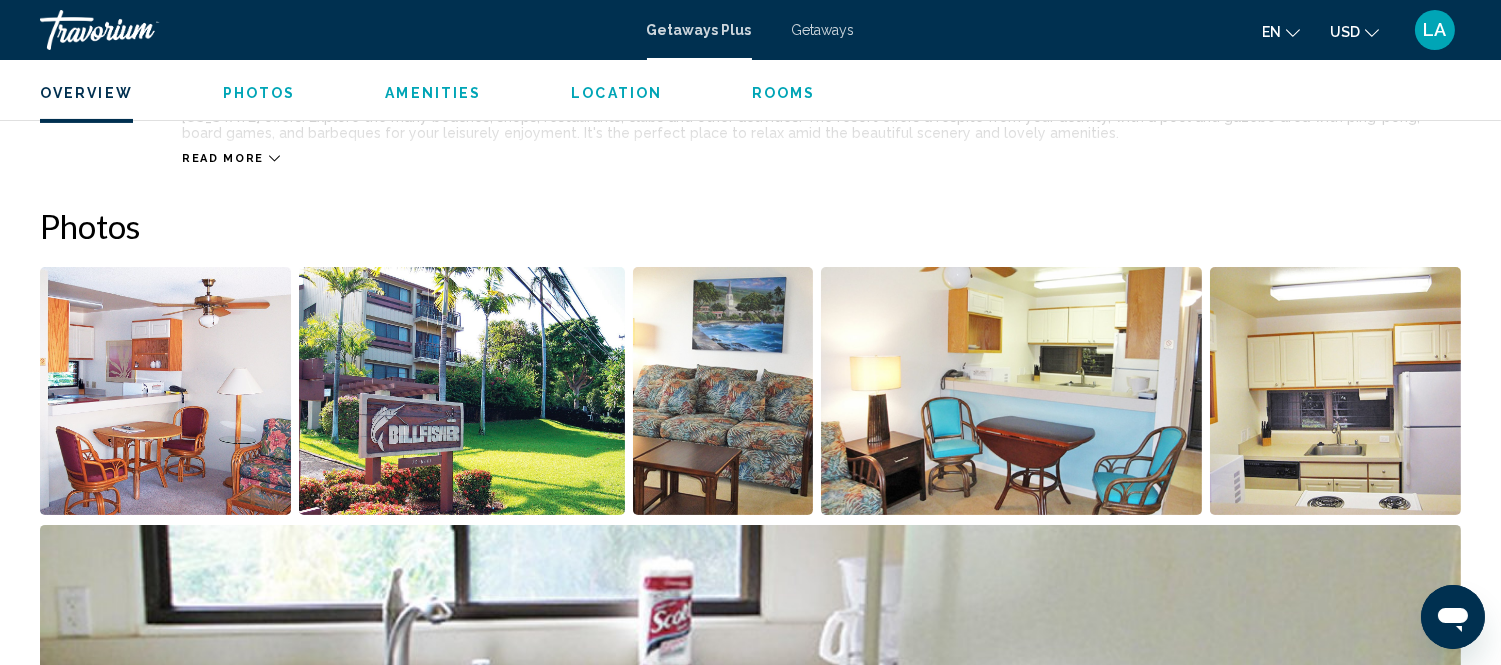 click at bounding box center (165, 391) 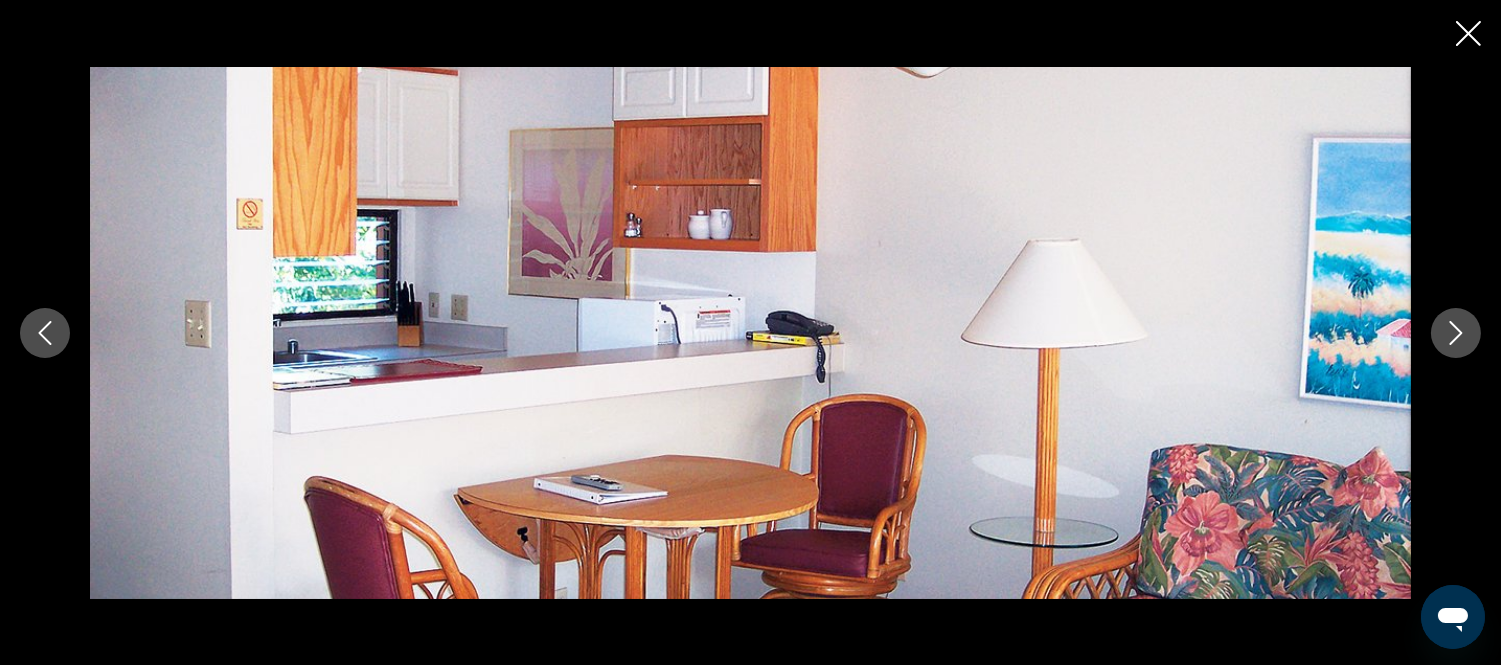 click 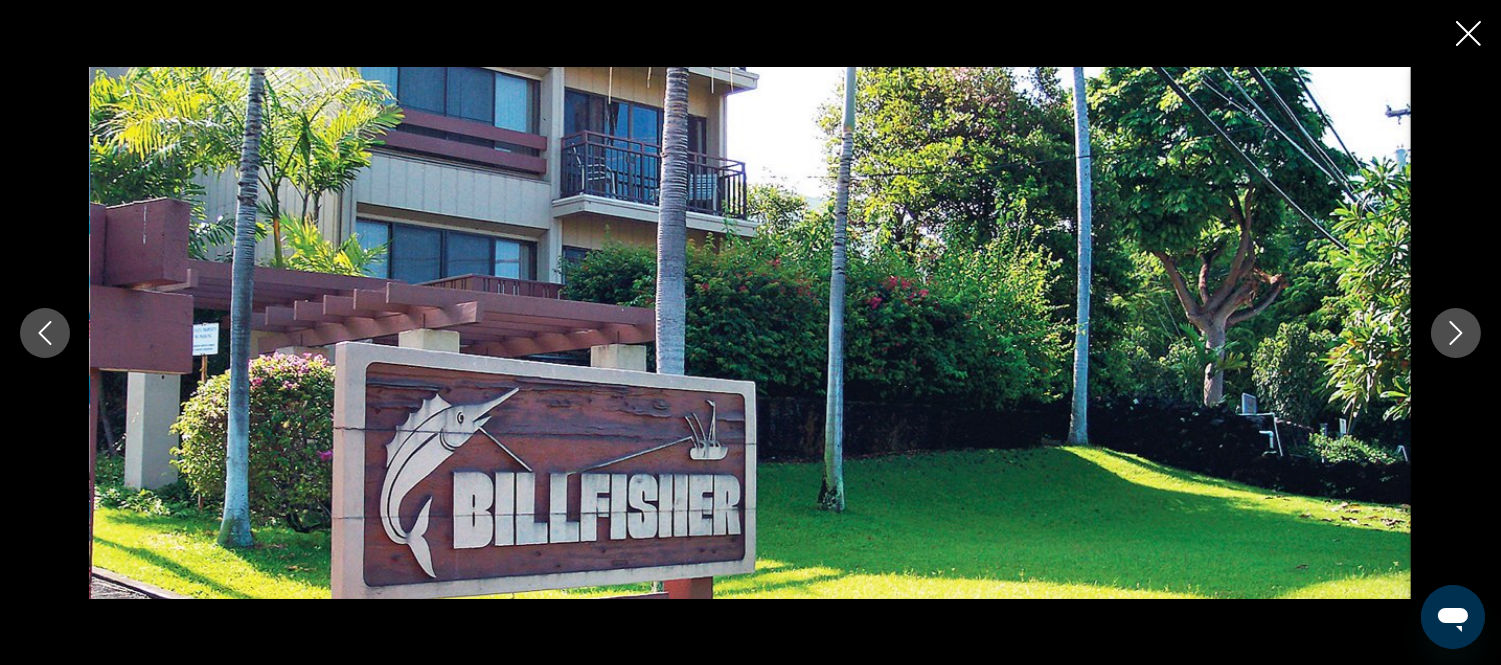 click 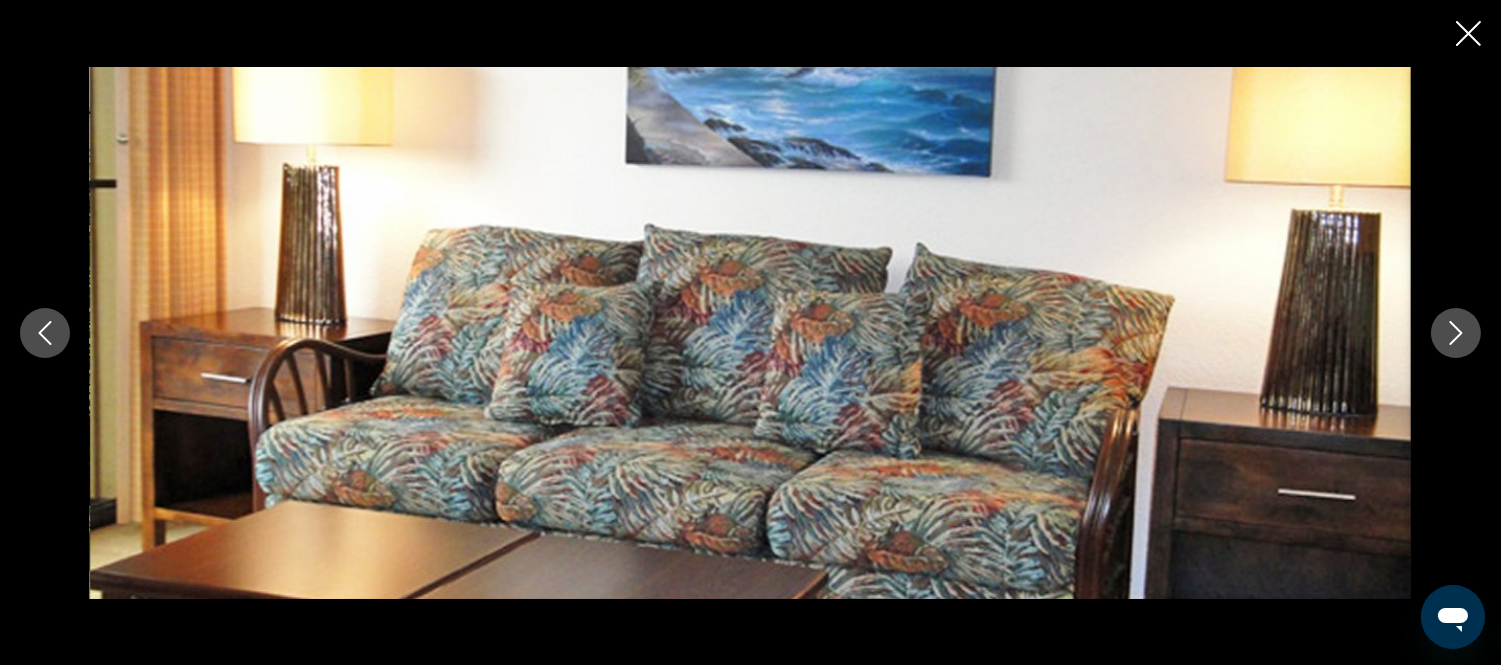 click 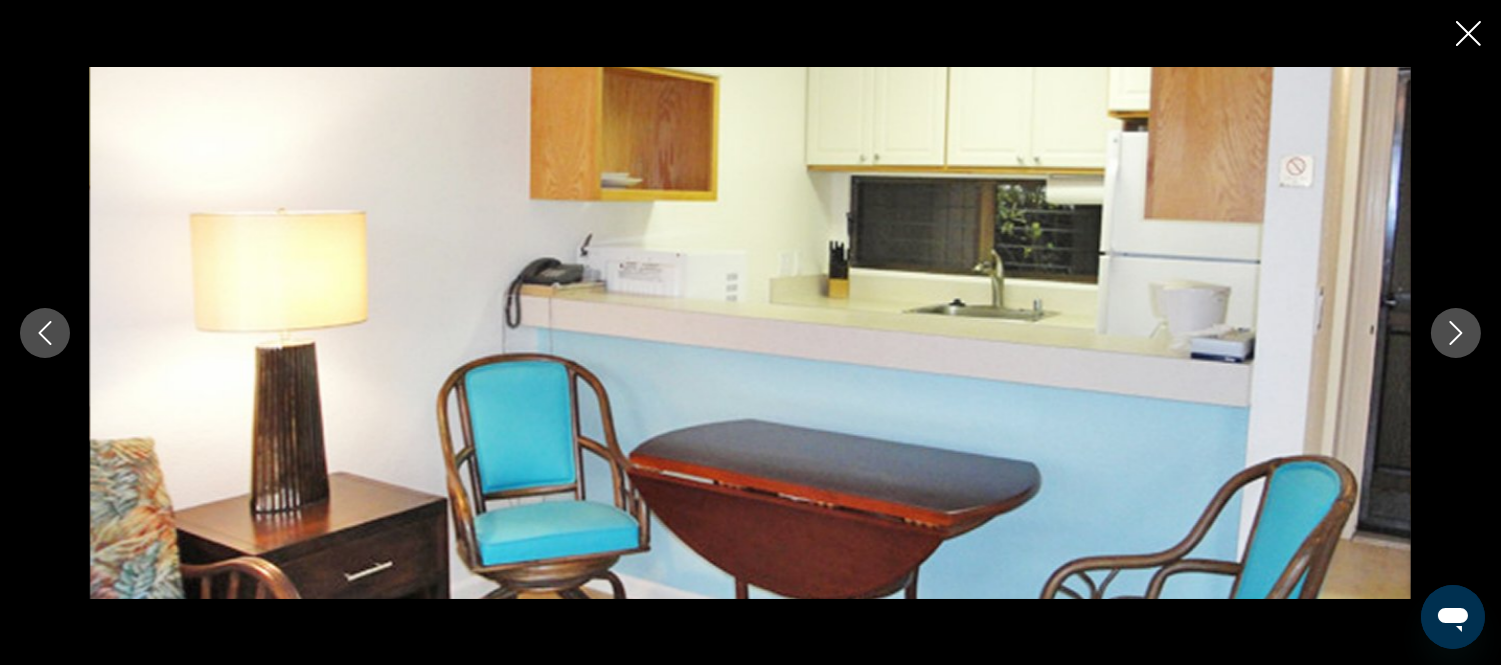 click 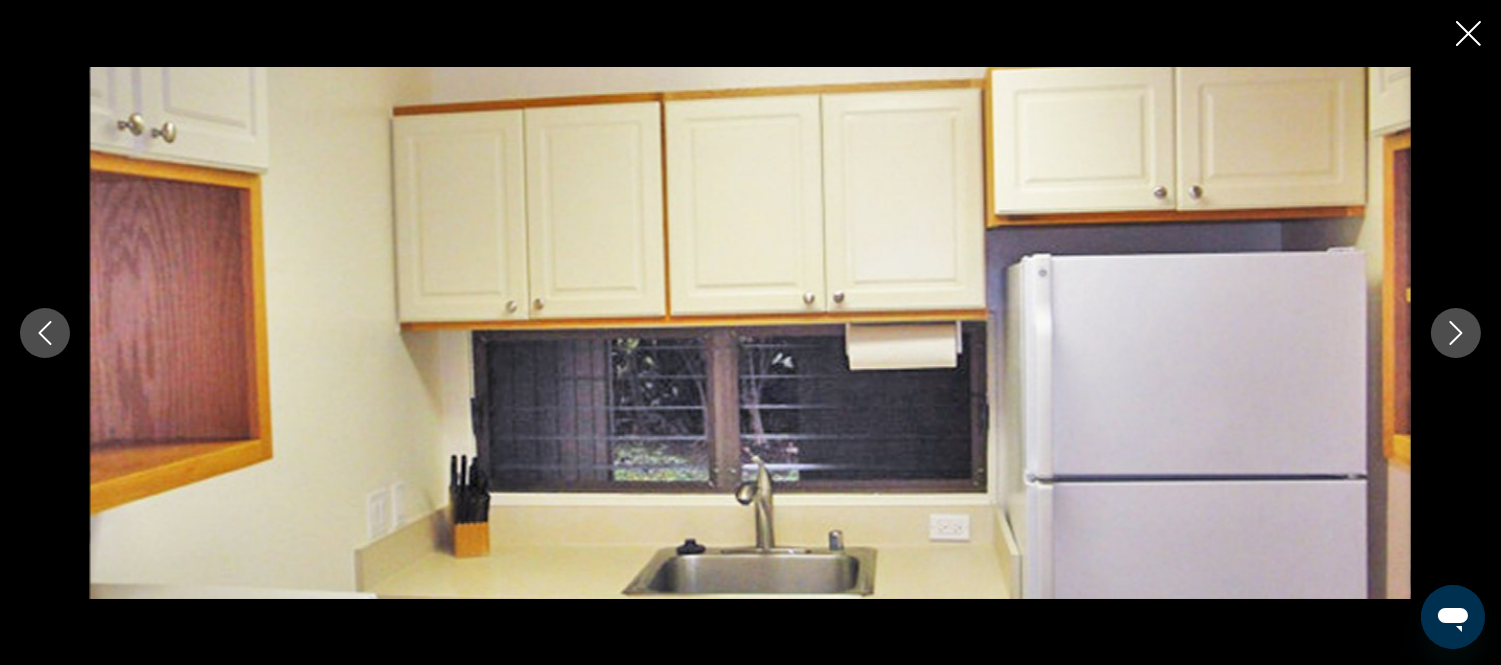 click 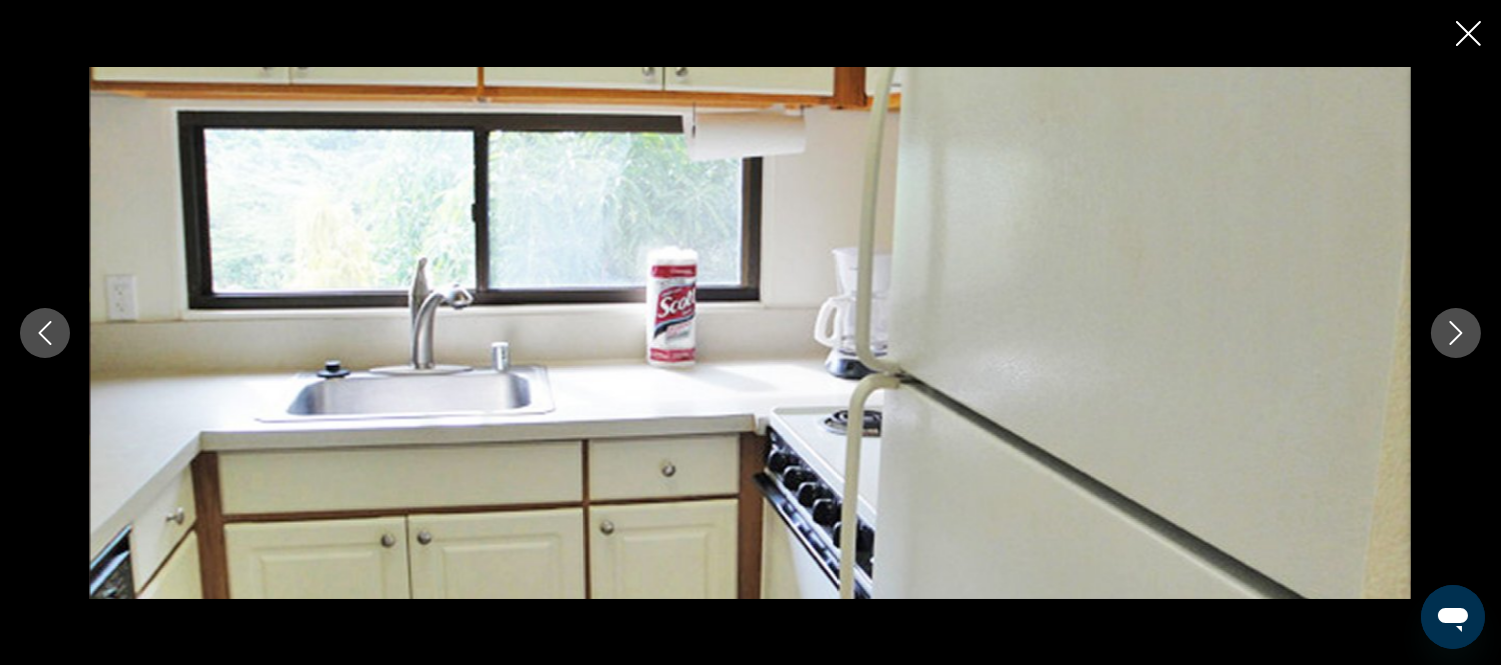 click 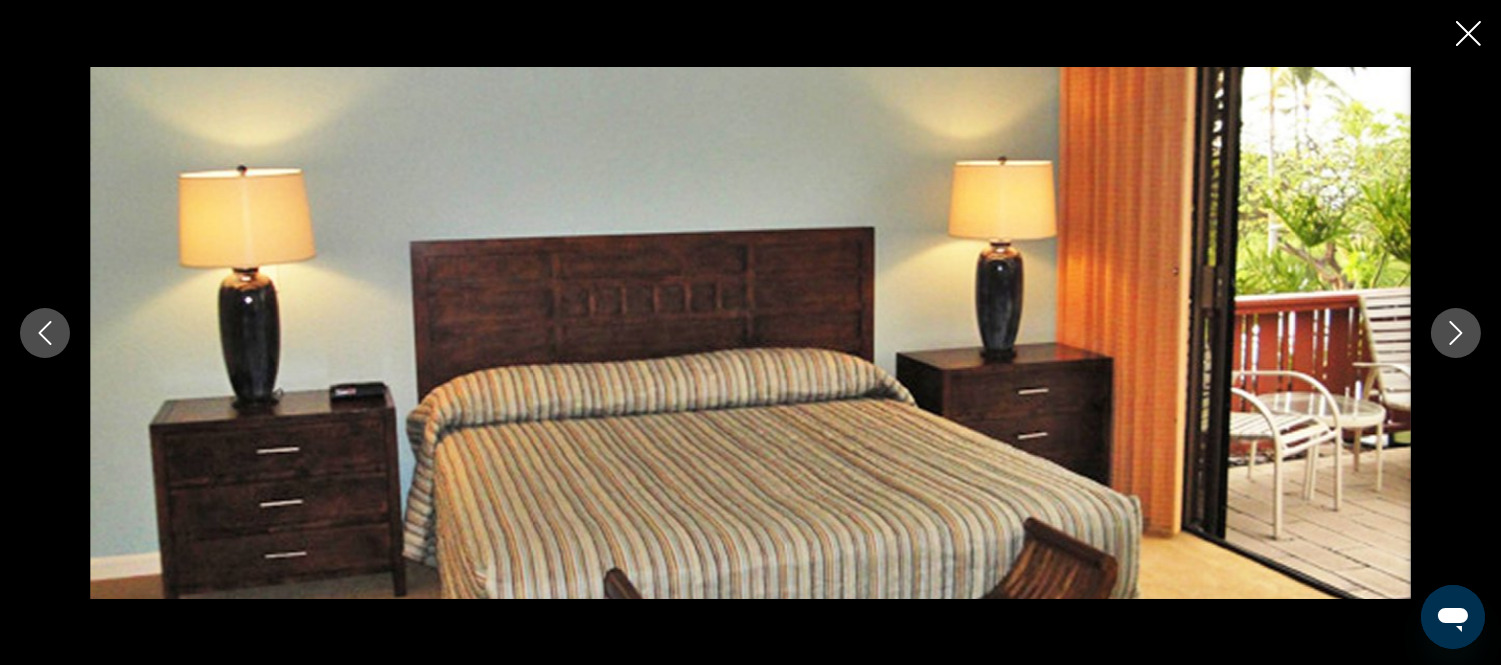 click 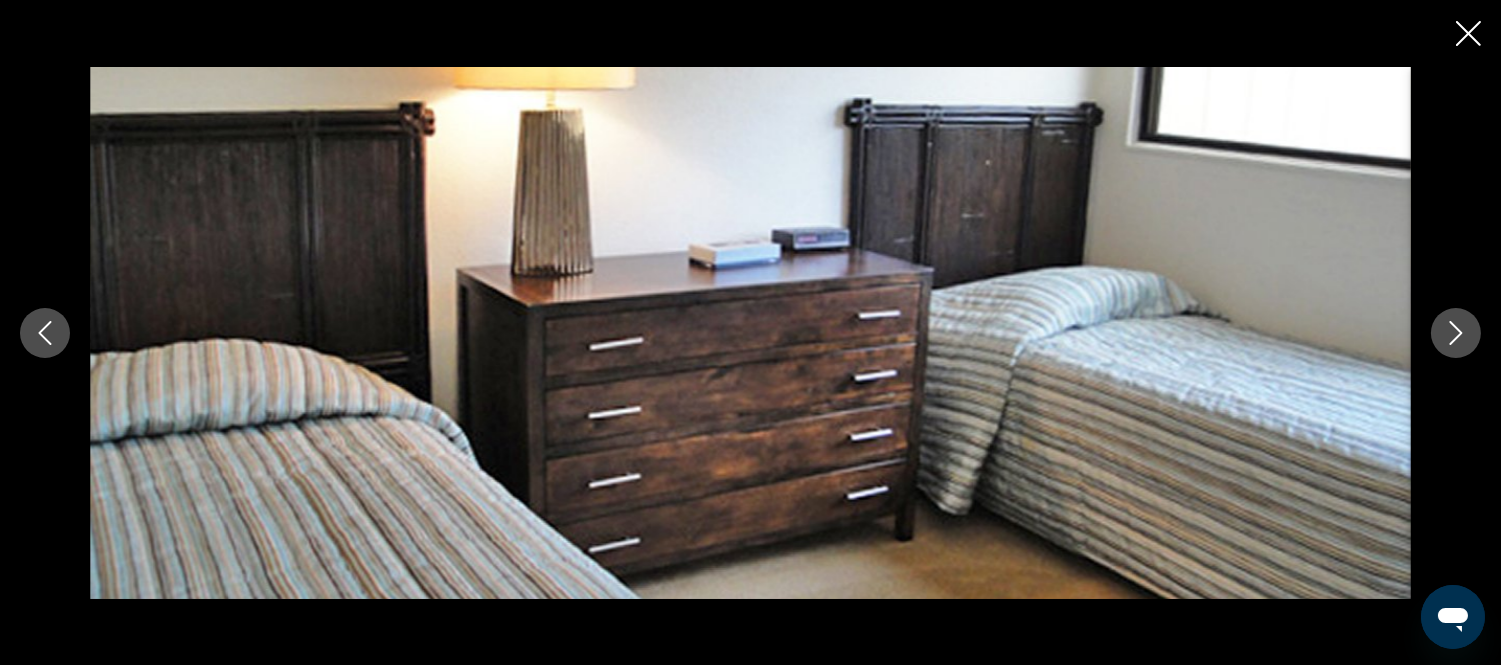 click 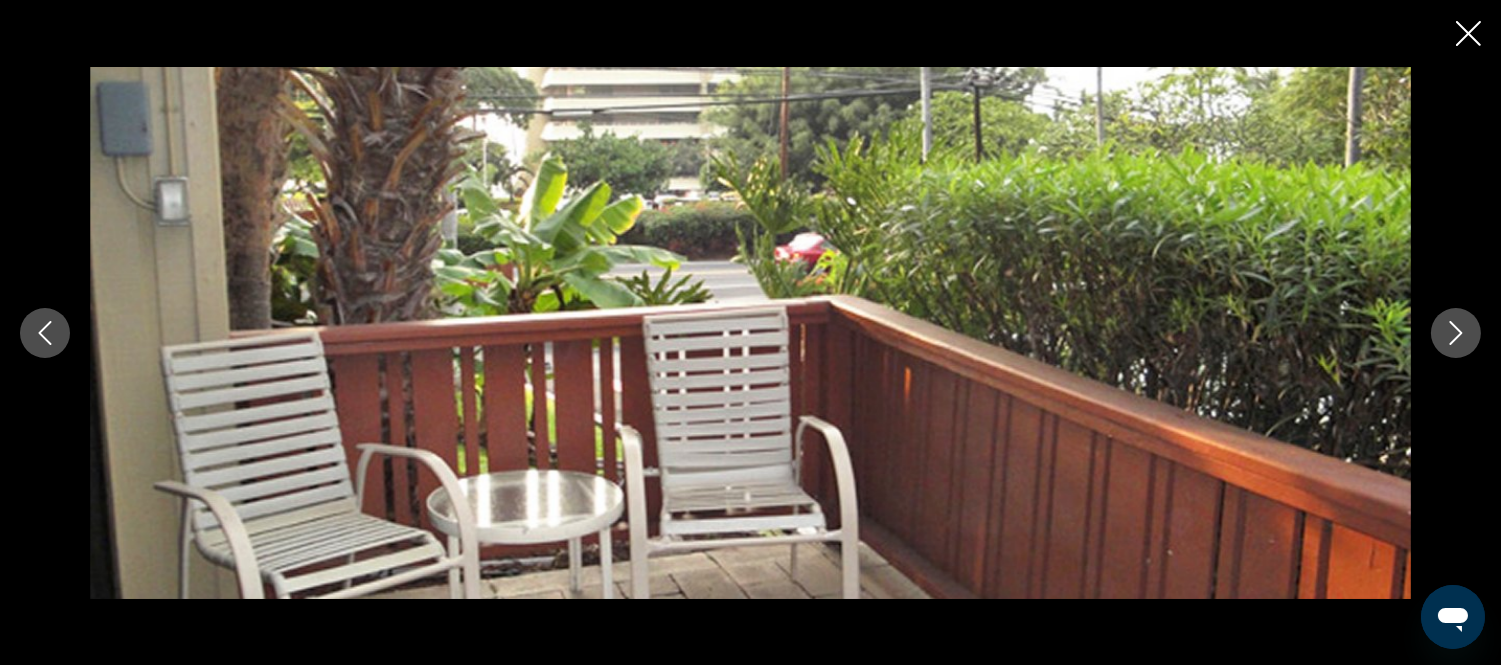 click 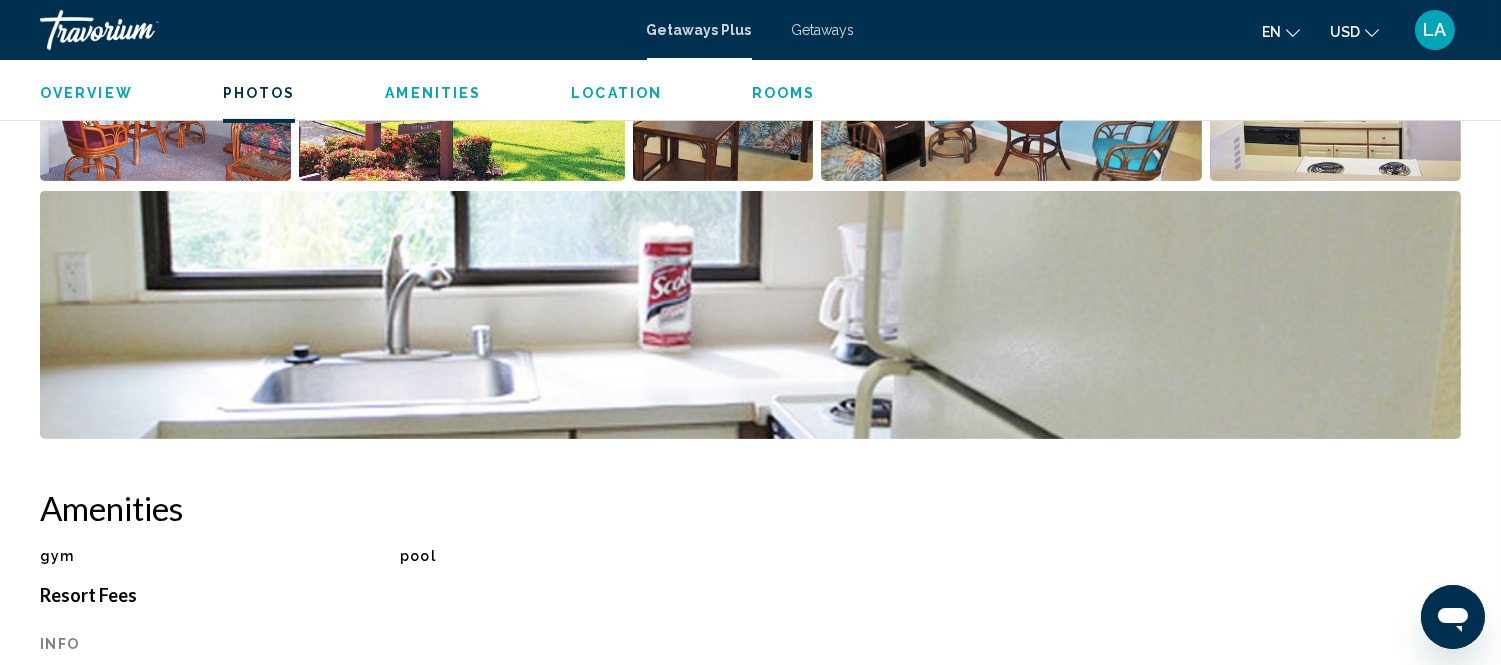 scroll, scrollTop: 1473, scrollLeft: 0, axis: vertical 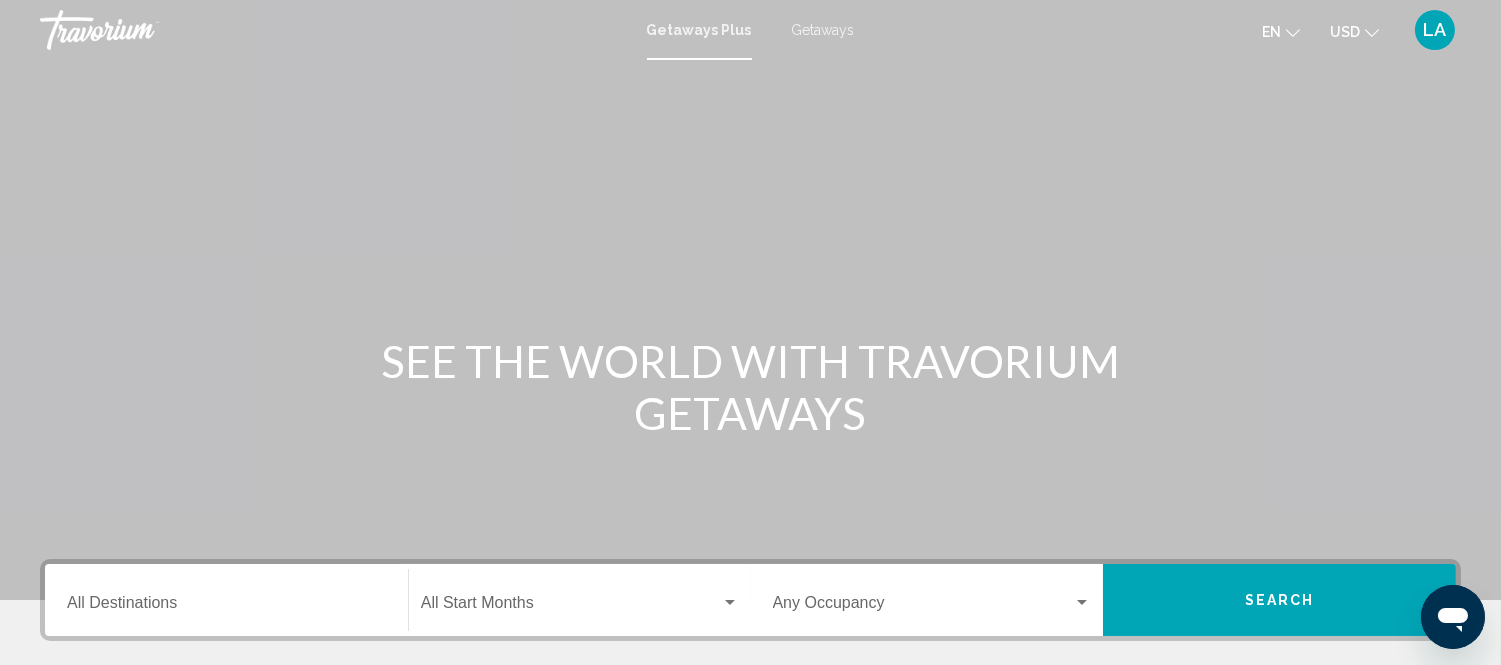 click on "Destination All Destinations" at bounding box center [226, 600] 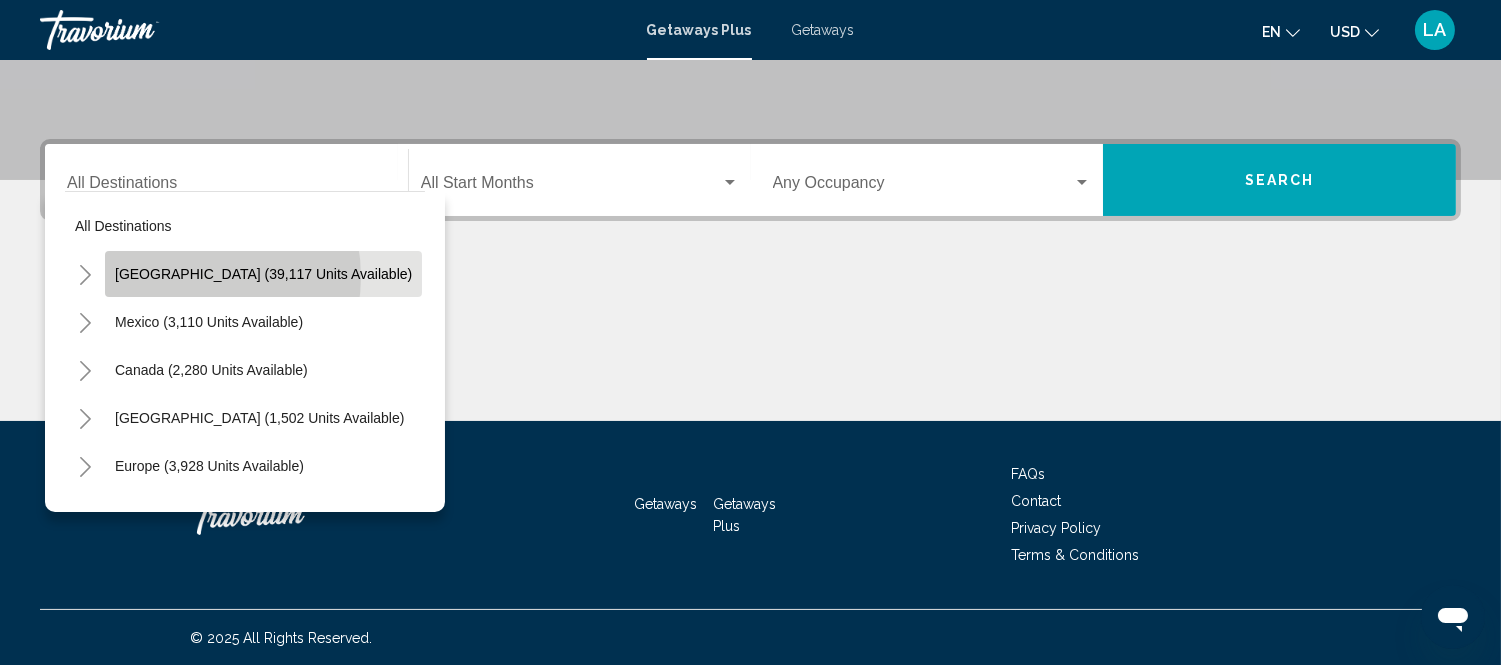 click on "[GEOGRAPHIC_DATA] (39,117 units available)" 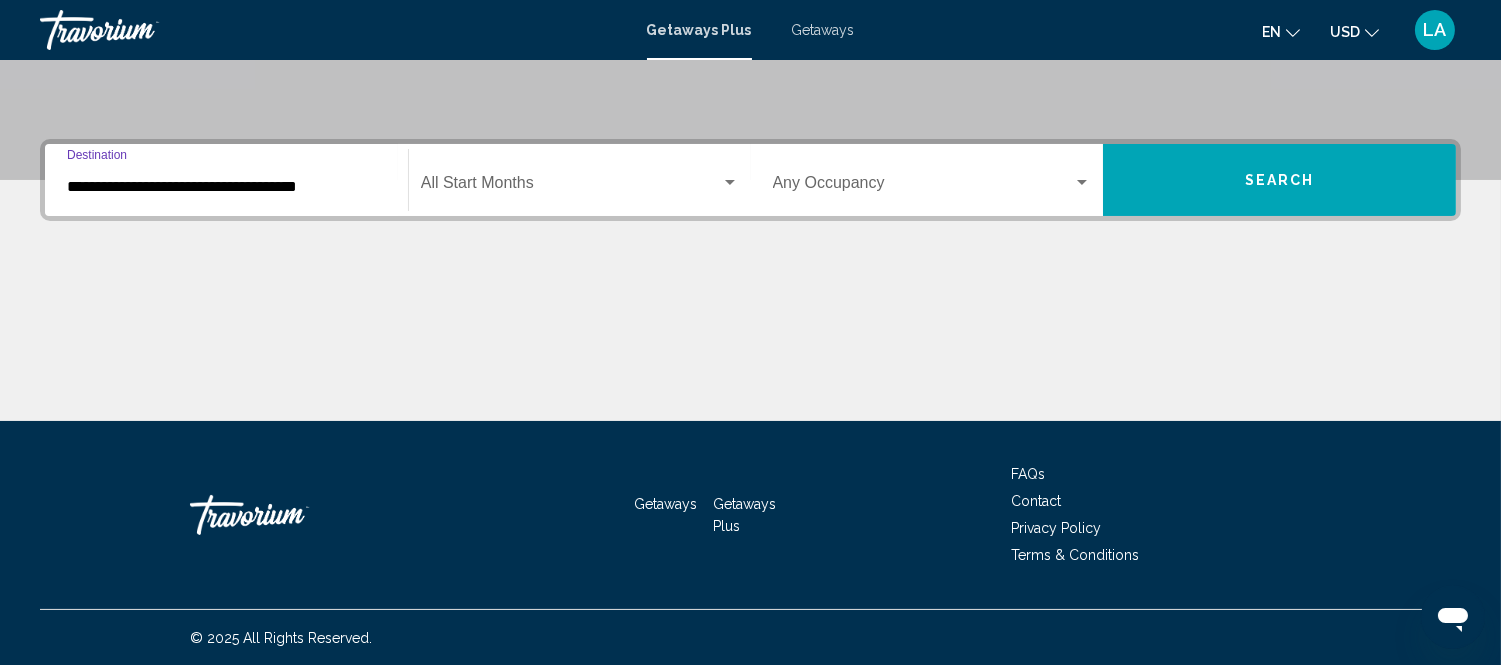 click on "Search" at bounding box center [1279, 180] 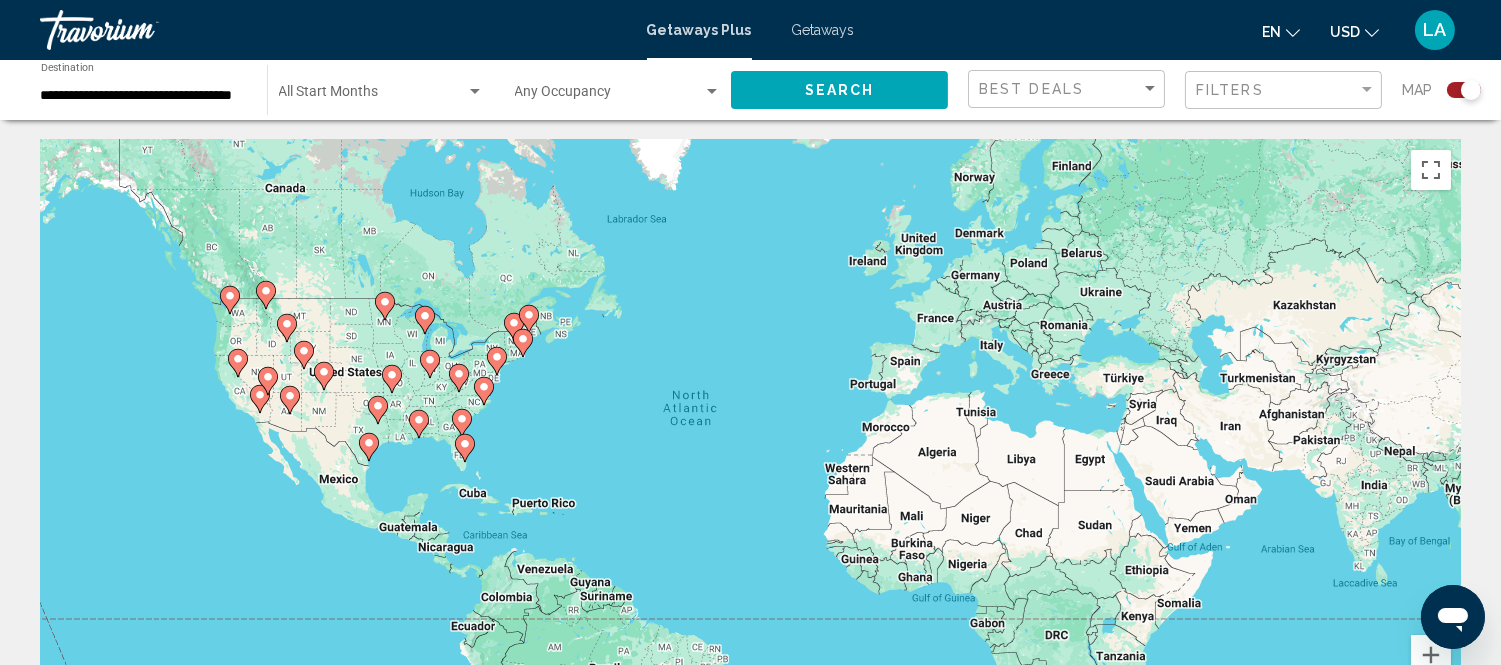 scroll, scrollTop: 222, scrollLeft: 0, axis: vertical 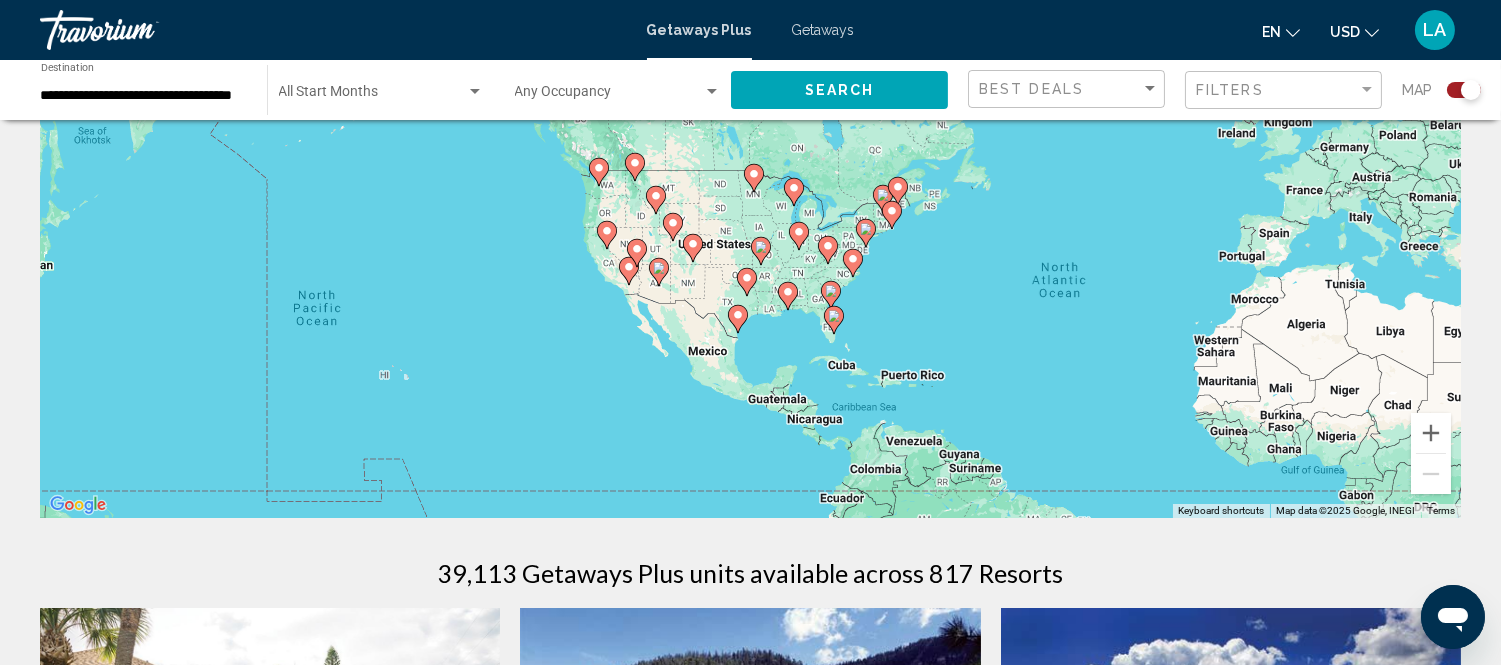 drag, startPoint x: 267, startPoint y: 305, endPoint x: 640, endPoint y: 402, distance: 385.40628 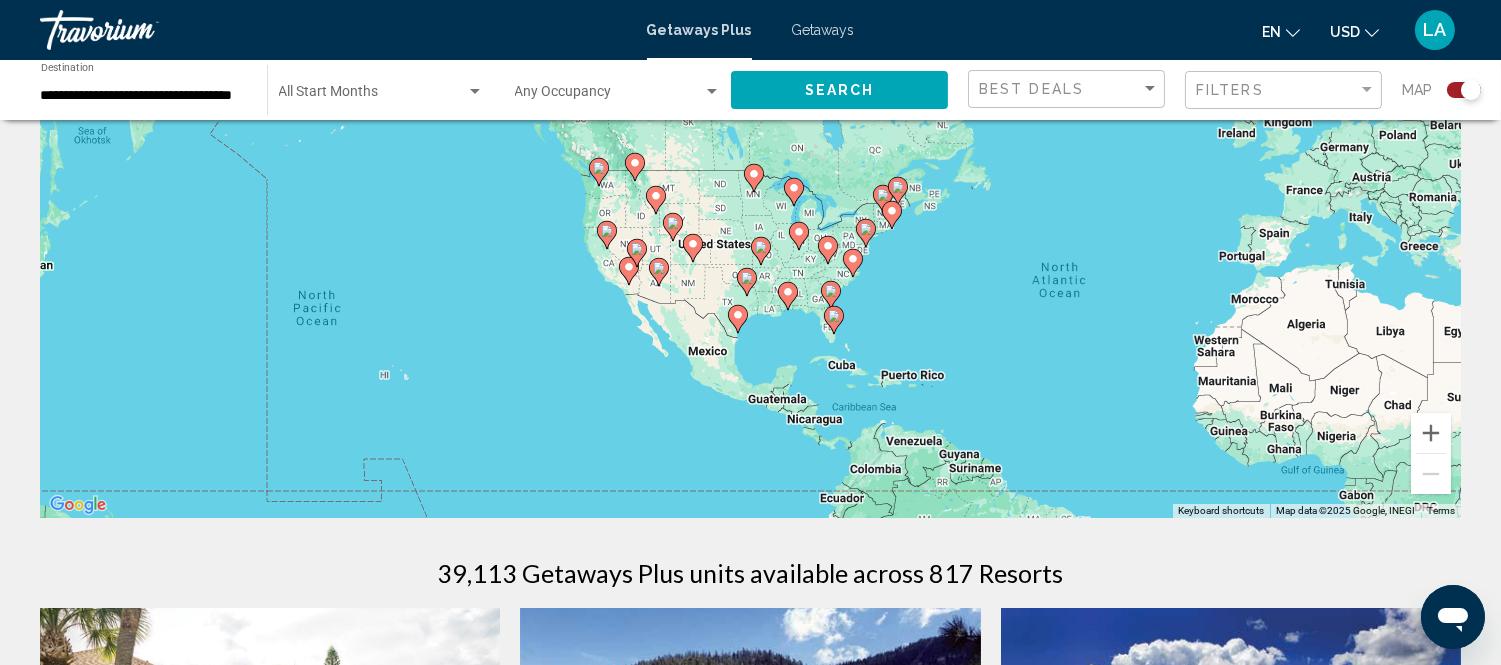 click on "To navigate, press the arrow keys. To activate drag with keyboard, press Alt + Enter. Once in keyboard drag state, use the arrow keys to move the marker. To complete the drag, press the Enter key. To cancel, press Escape." at bounding box center [750, 218] 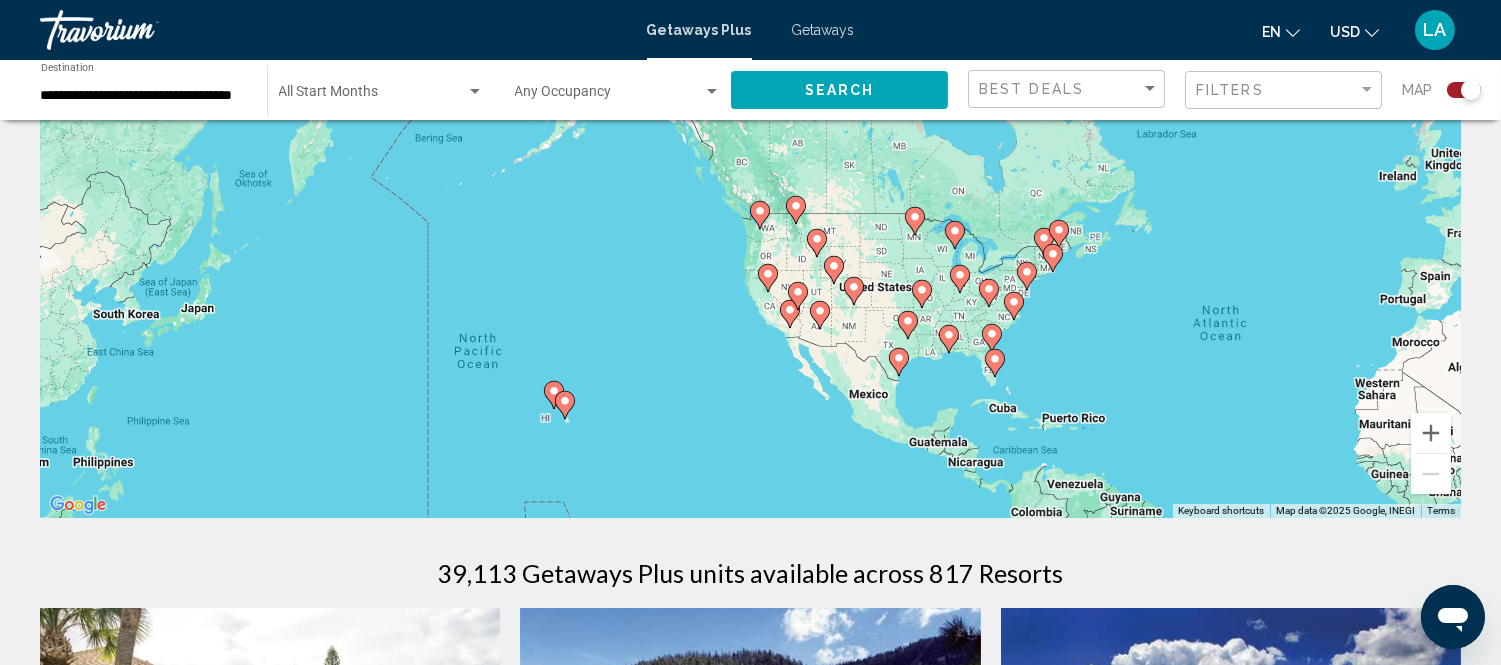drag, startPoint x: 395, startPoint y: 278, endPoint x: 565, endPoint y: 325, distance: 176.37744 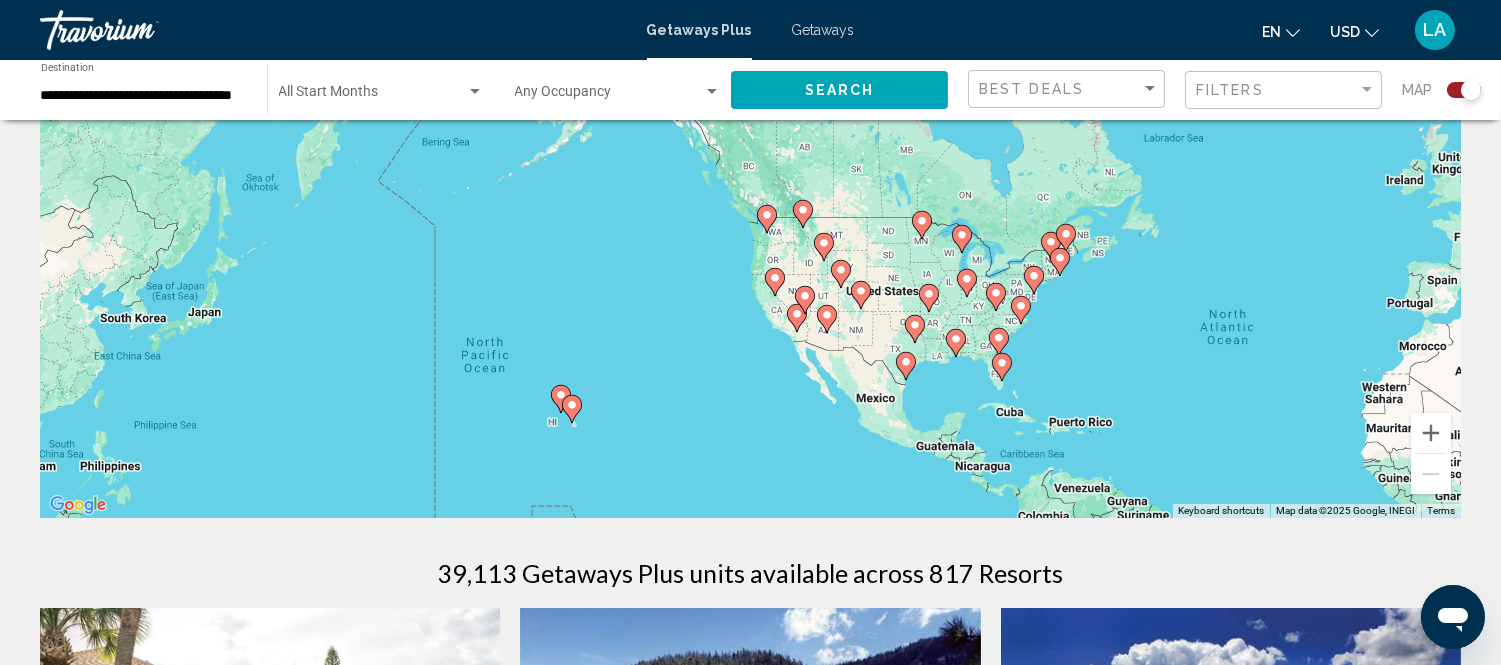 click on "To navigate, press the arrow keys. To activate drag with keyboard, press Alt + Enter. Once in keyboard drag state, use the arrow keys to move the marker. To complete the drag, press the Enter key. To cancel, press Escape." at bounding box center [750, 218] 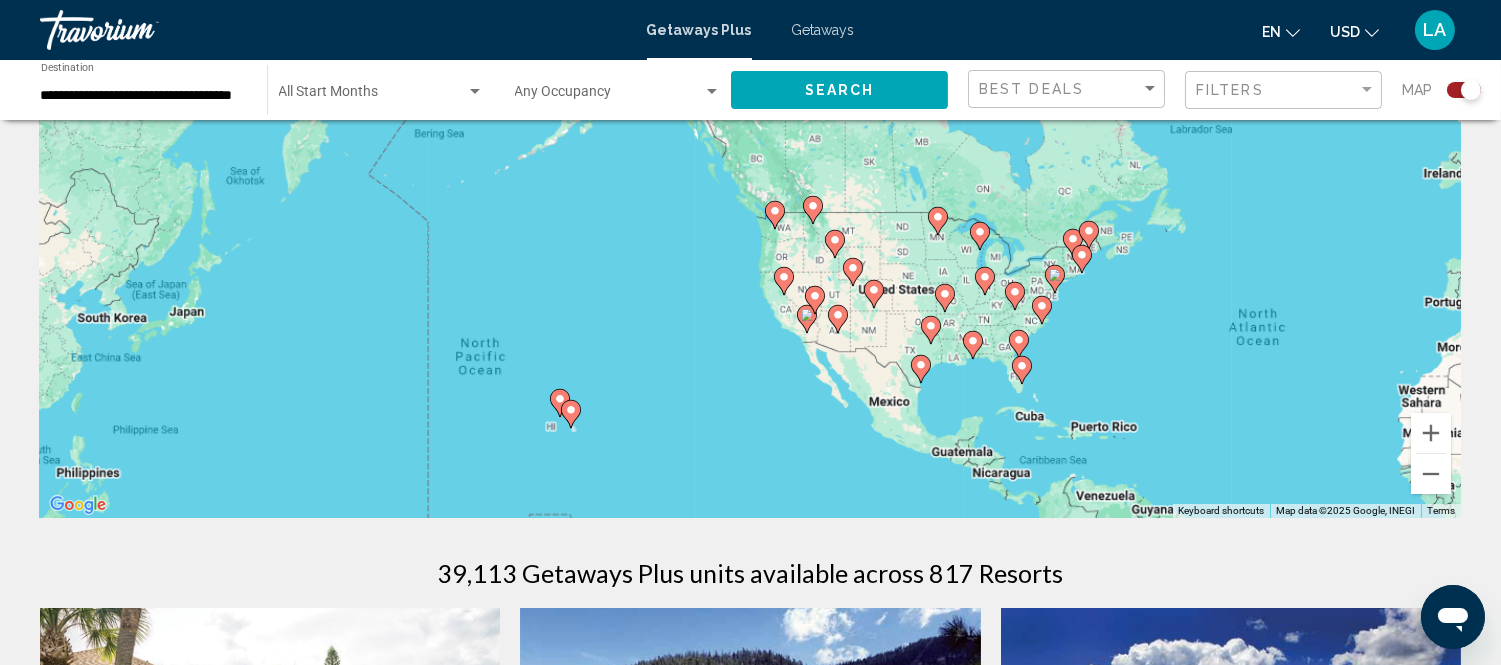 click on "To navigate, press the arrow keys. To activate drag with keyboard, press Alt + Enter. Once in keyboard drag state, use the arrow keys to move the marker. To complete the drag, press the Enter key. To cancel, press Escape." at bounding box center (750, 218) 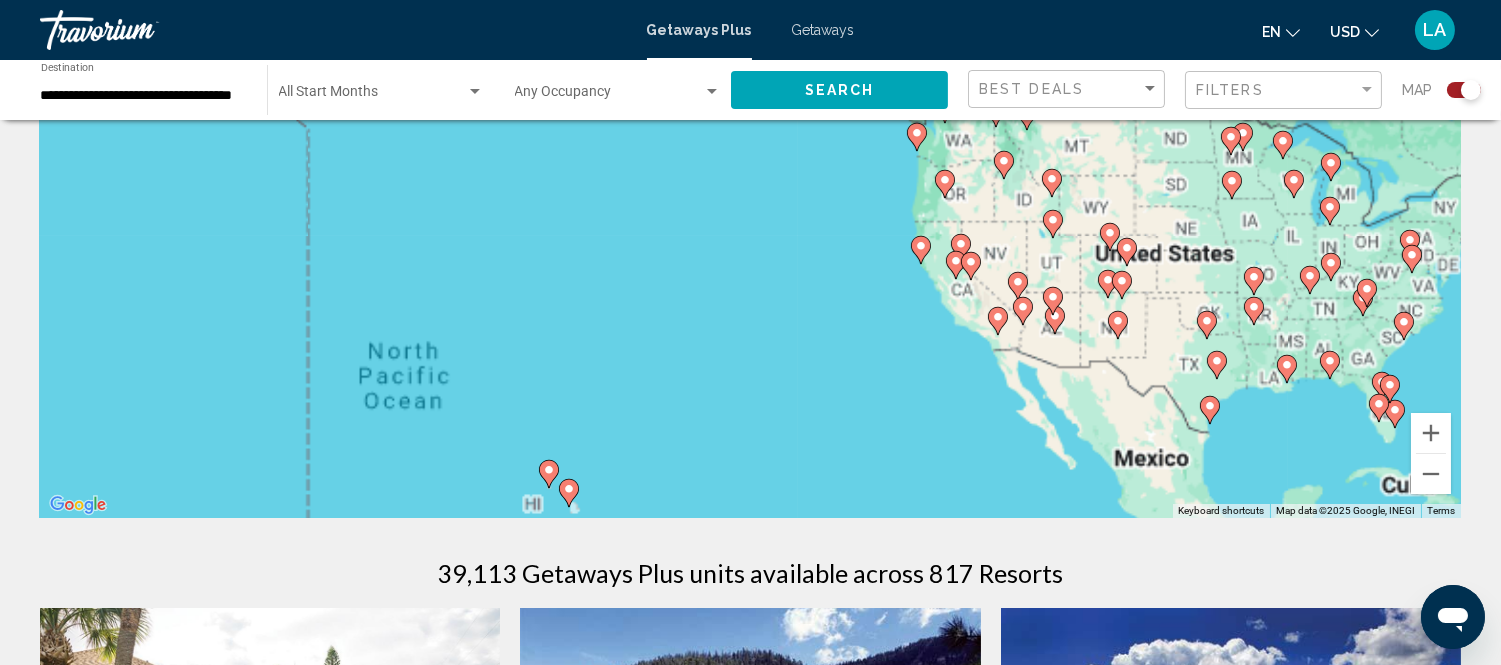 click on "To navigate, press the arrow keys. To activate drag with keyboard, press Alt + Enter. Once in keyboard drag state, use the arrow keys to move the marker. To complete the drag, press the Enter key. To cancel, press Escape." at bounding box center [750, 218] 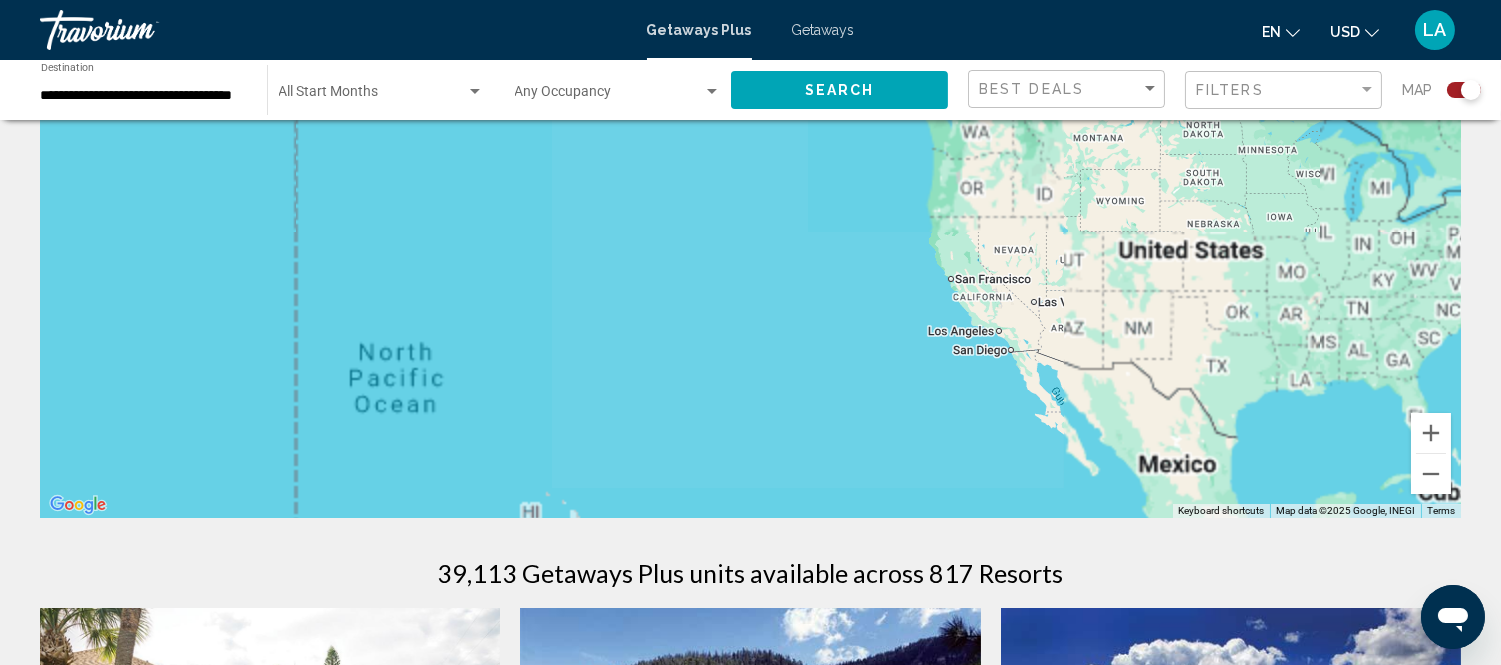 click on "To navigate, press the arrow keys. To activate drag with keyboard, press Alt + Enter. Once in keyboard drag state, use the arrow keys to move the marker. To complete the drag, press the Enter key. To cancel, press Escape." at bounding box center [750, 218] 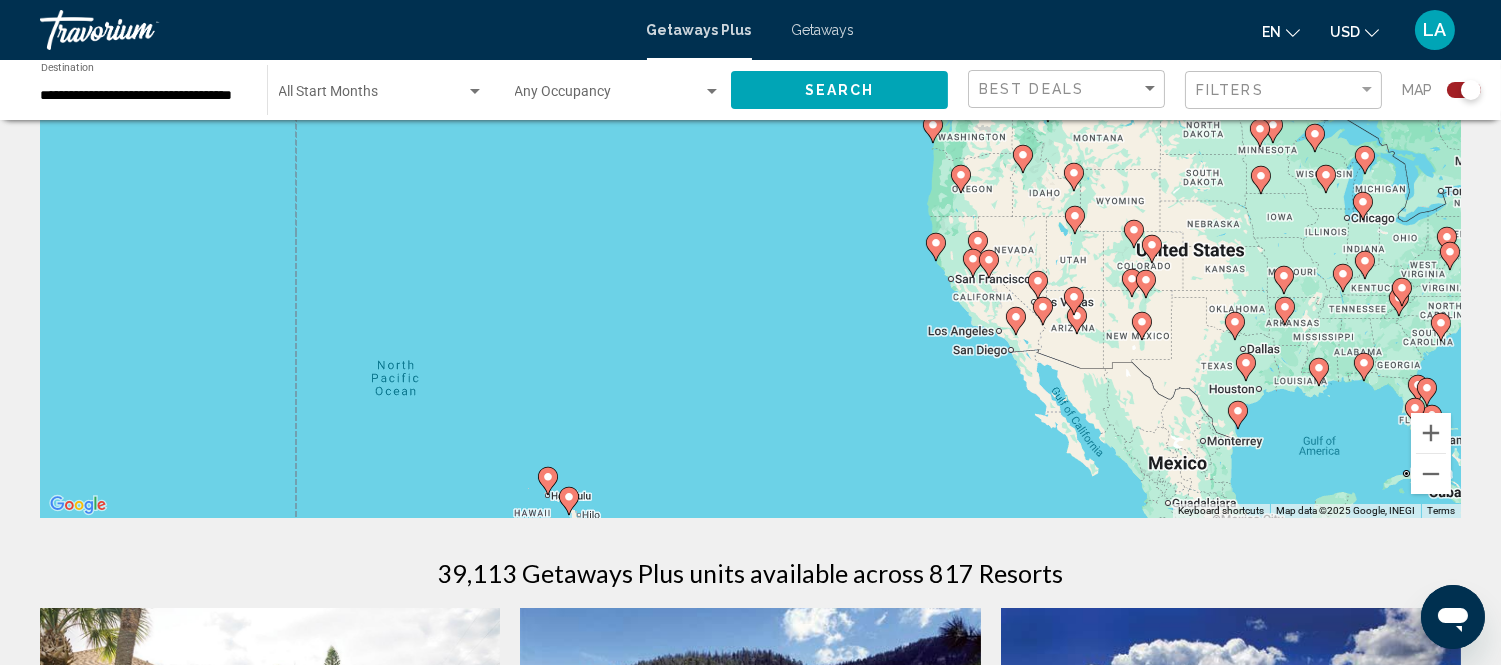 scroll, scrollTop: 0, scrollLeft: 0, axis: both 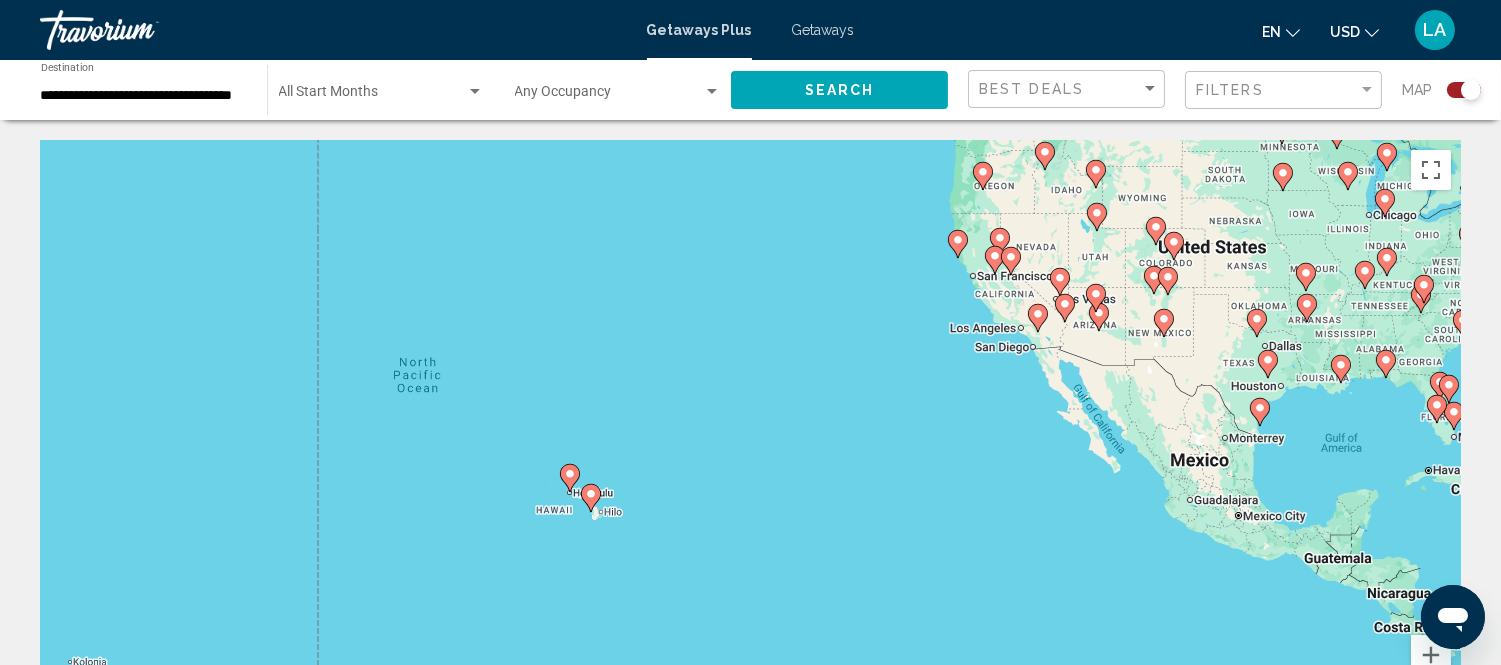 drag, startPoint x: 590, startPoint y: 538, endPoint x: 612, endPoint y: 306, distance: 233.04077 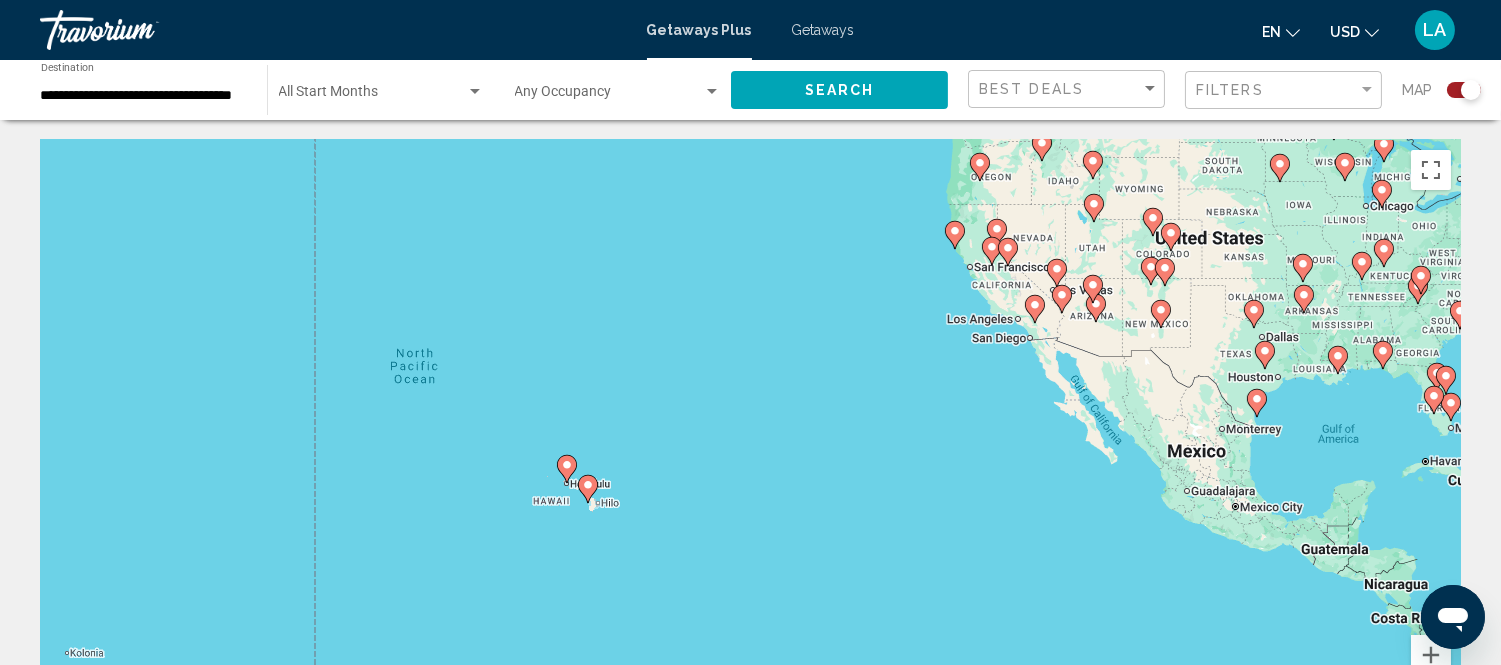 click on "To navigate, press the arrow keys. To activate drag with keyboard, press Alt + Enter. Once in keyboard drag state, use the arrow keys to move the marker. To complete the drag, press the Enter key. To cancel, press Escape." at bounding box center (750, 440) 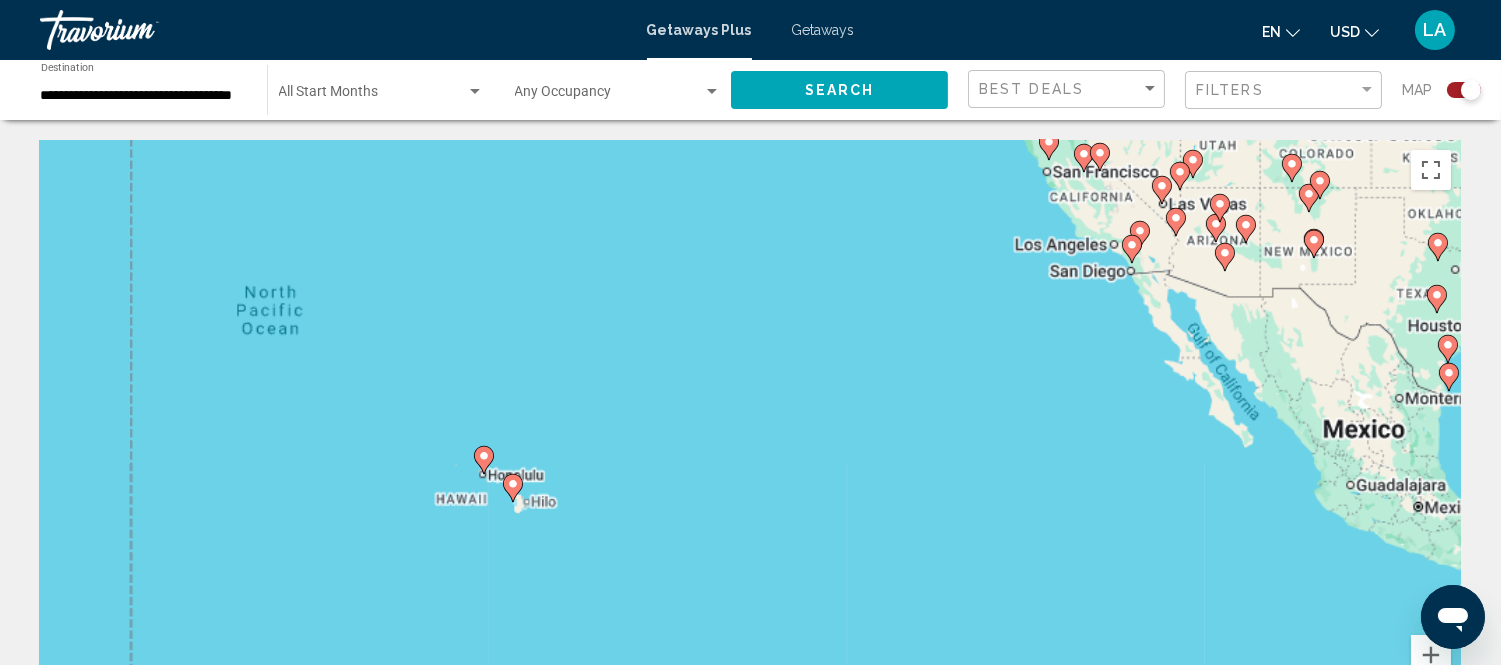 click on "To navigate, press the arrow keys. To activate drag with keyboard, press Alt + Enter. Once in keyboard drag state, use the arrow keys to move the marker. To complete the drag, press the Enter key. To cancel, press Escape." at bounding box center [750, 440] 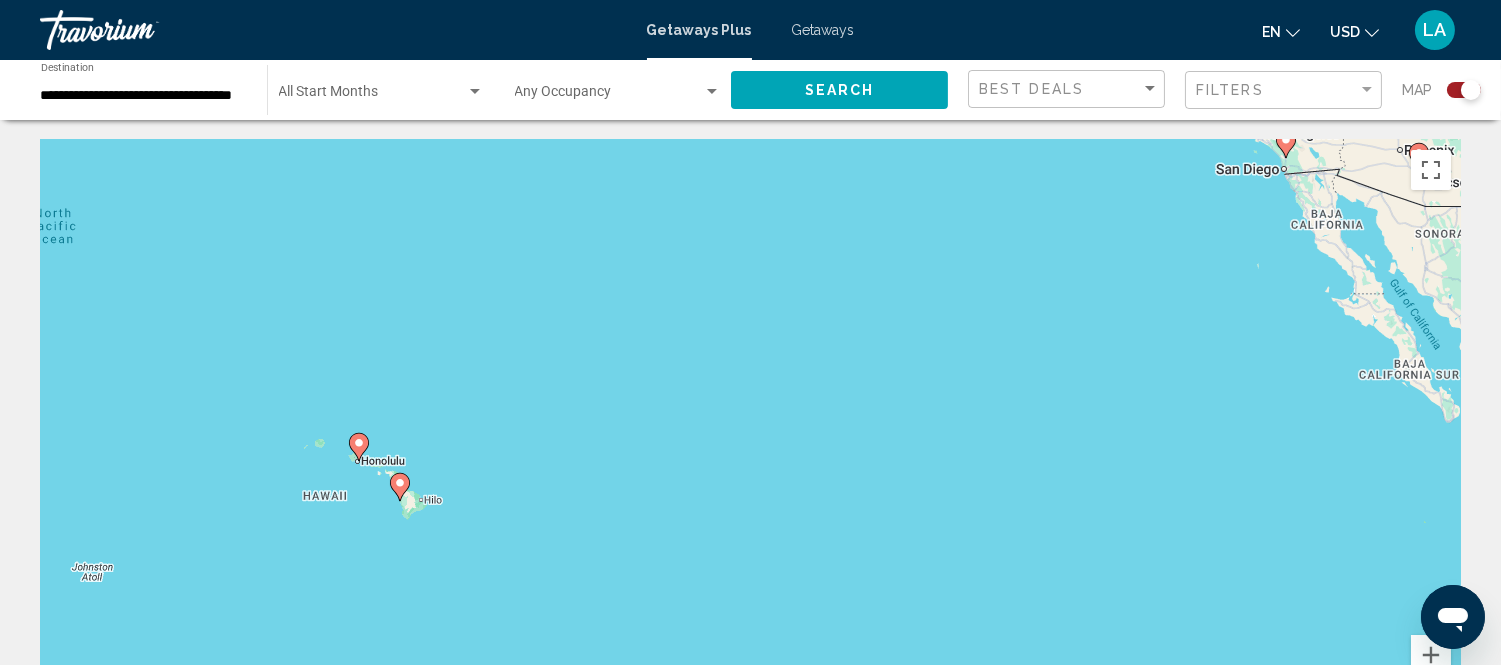click on "To navigate, press the arrow keys. To activate drag with keyboard, press Alt + Enter. Once in keyboard drag state, use the arrow keys to move the marker. To complete the drag, press the Enter key. To cancel, press Escape." at bounding box center (750, 440) 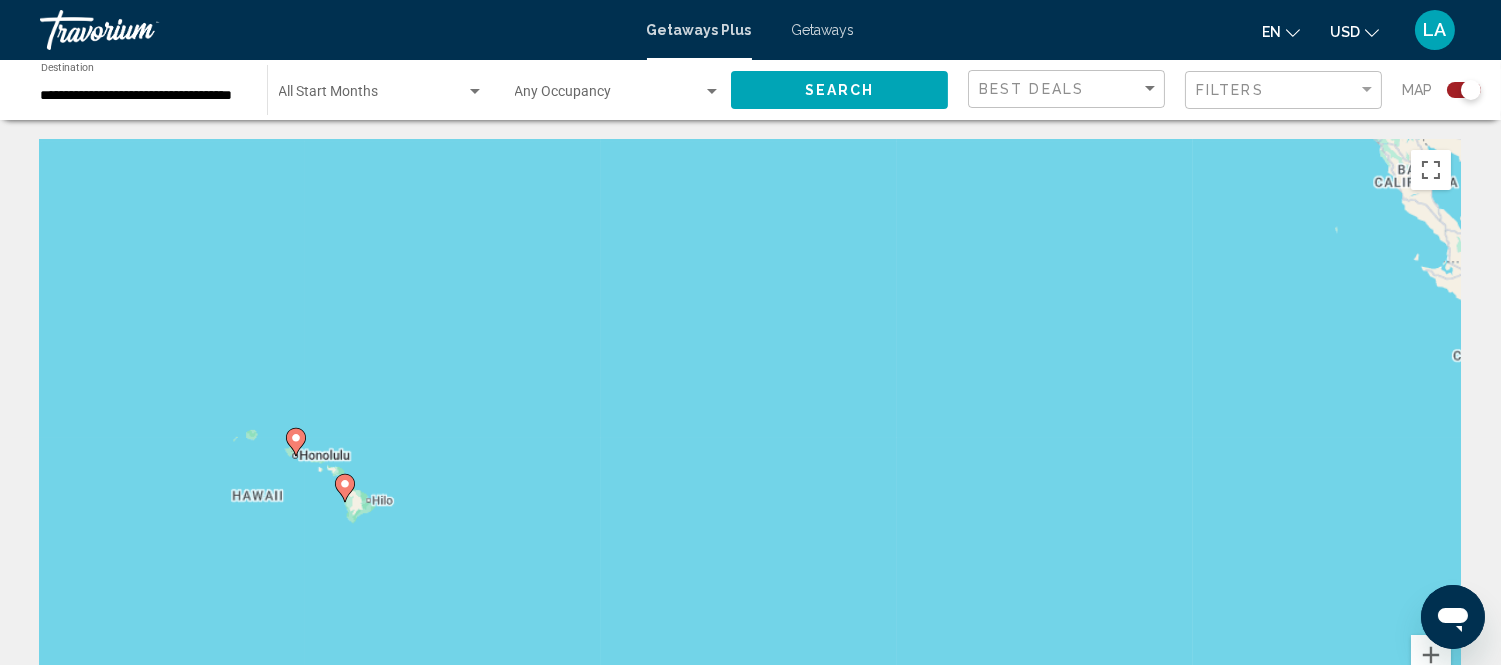click on "To navigate, press the arrow keys. To activate drag with keyboard, press Alt + Enter. Once in keyboard drag state, use the arrow keys to move the marker. To complete the drag, press the Enter key. To cancel, press Escape." at bounding box center [750, 440] 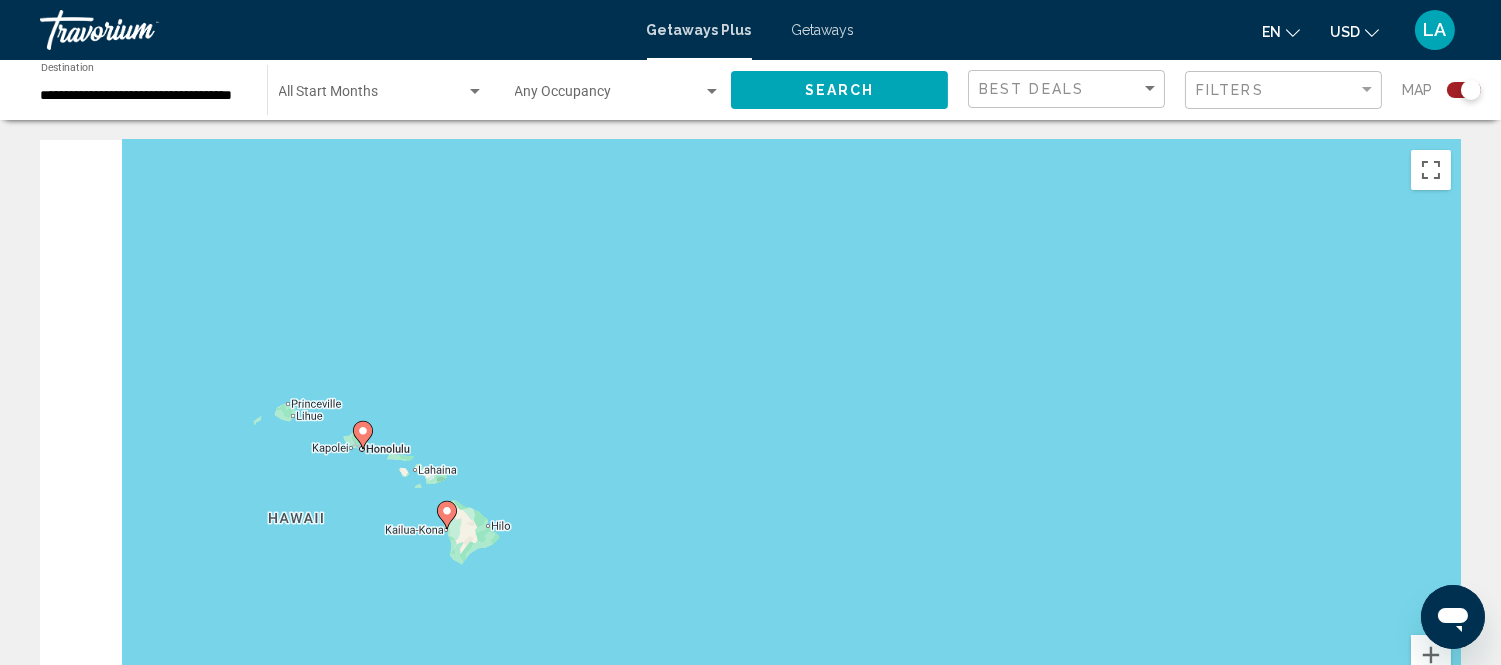 drag, startPoint x: 267, startPoint y: 394, endPoint x: 700, endPoint y: 417, distance: 433.6104 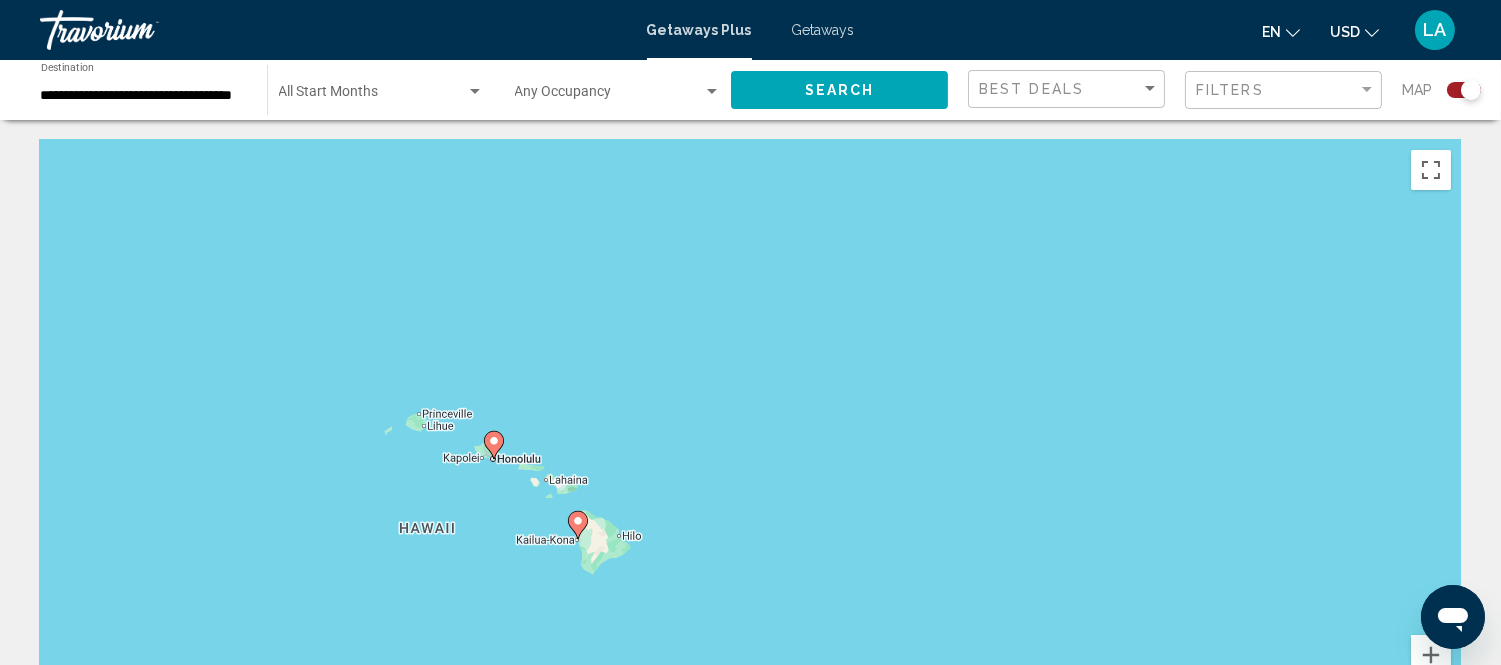 drag, startPoint x: 570, startPoint y: 428, endPoint x: 674, endPoint y: 440, distance: 104.69002 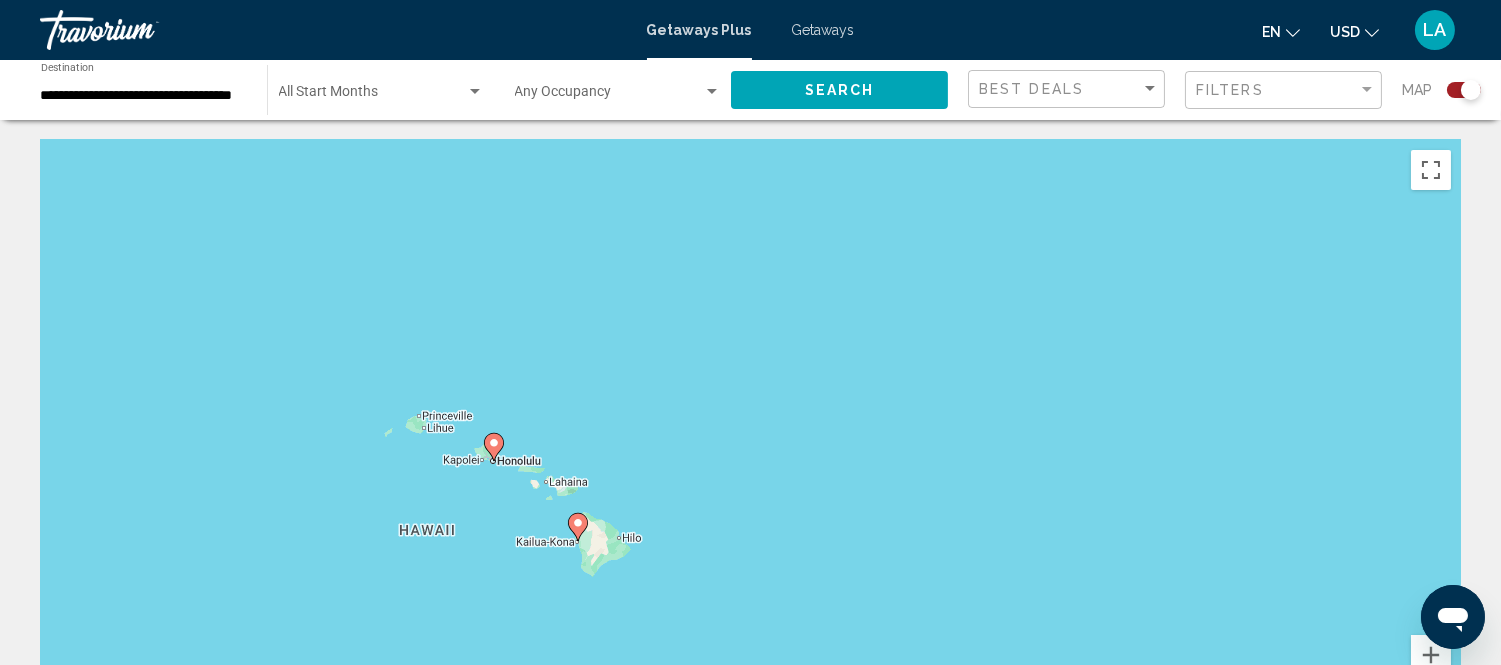 click on "To navigate, press the arrow keys. To activate drag with keyboard, press Alt + Enter. Once in keyboard drag state, use the arrow keys to move the marker. To complete the drag, press the Enter key. To cancel, press Escape." at bounding box center (750, 440) 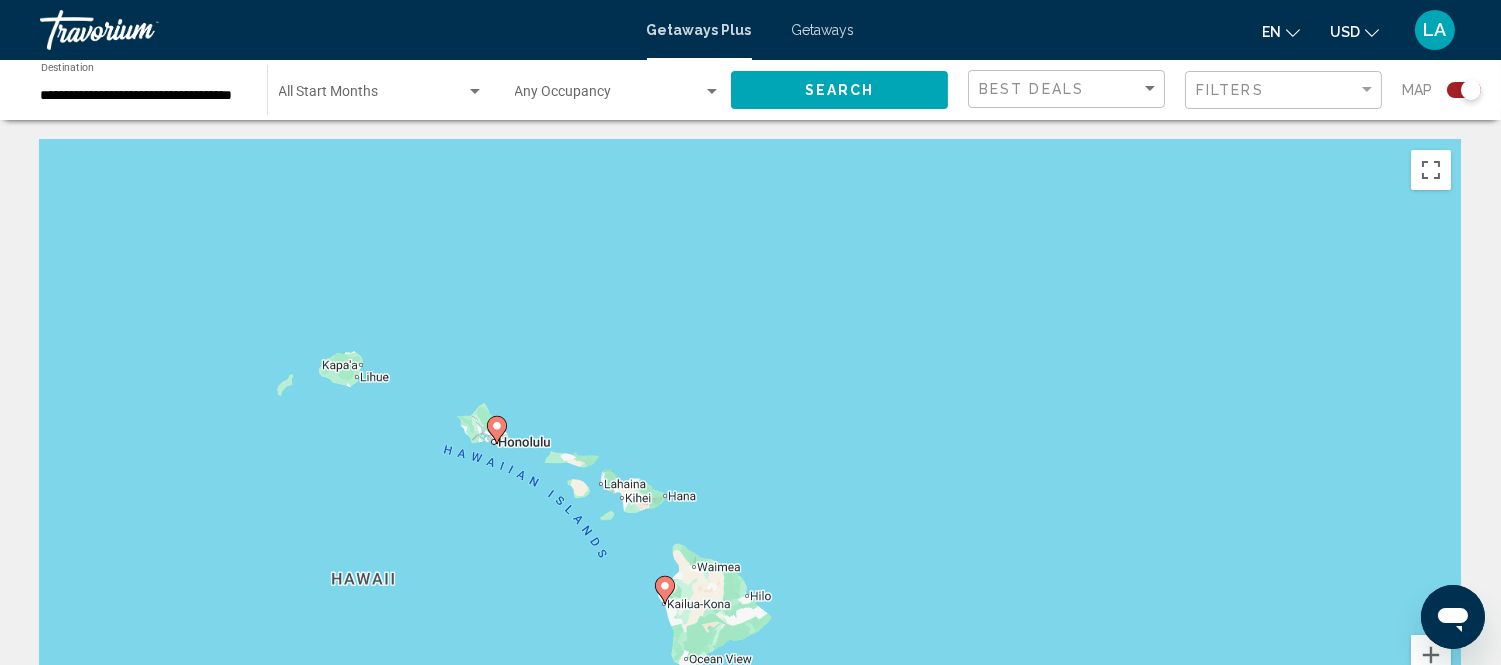 drag, startPoint x: 476, startPoint y: 436, endPoint x: 667, endPoint y: 397, distance: 194.94101 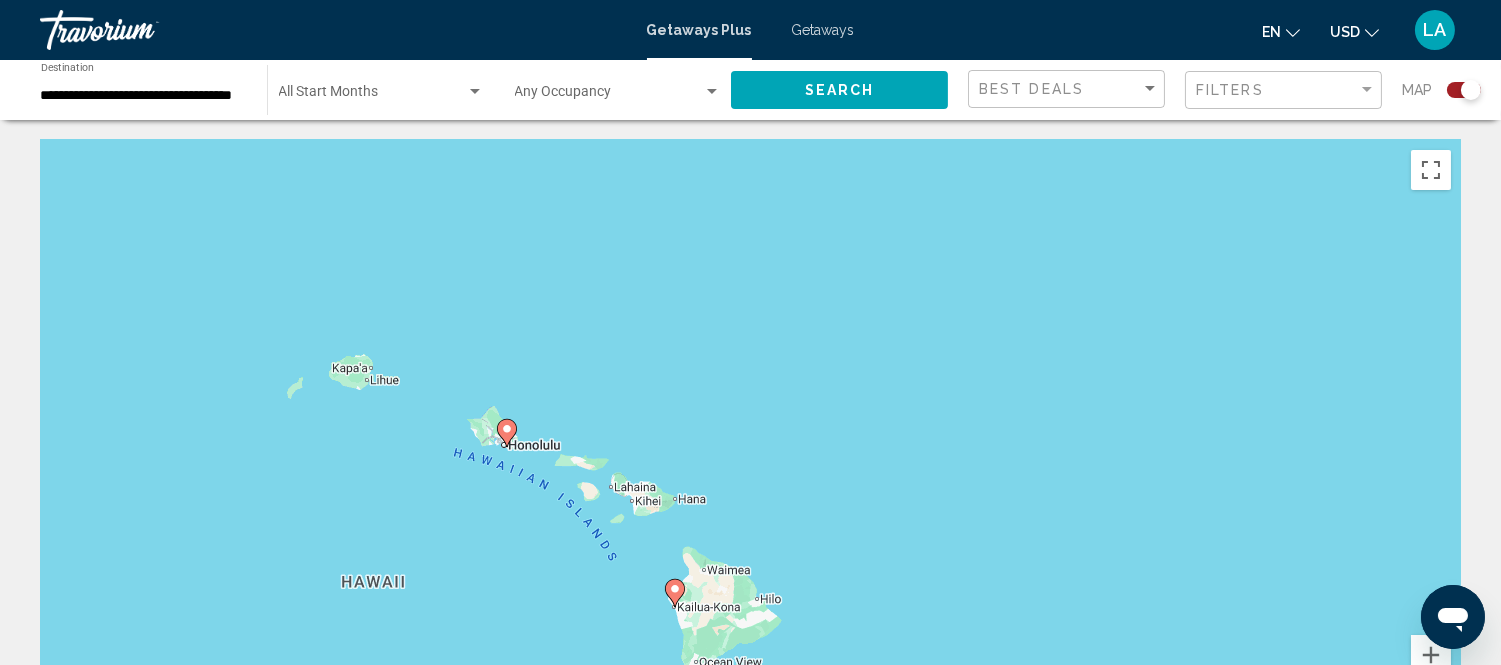 click 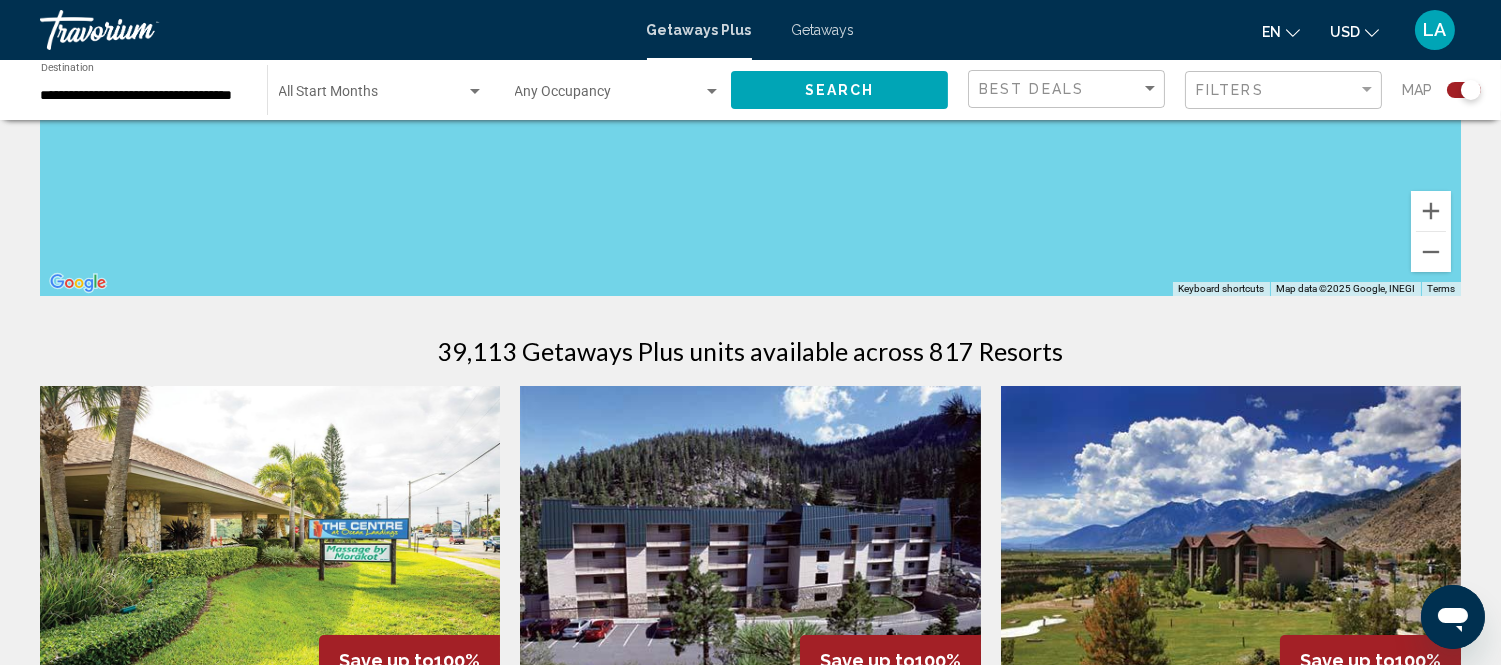 scroll, scrollTop: 222, scrollLeft: 0, axis: vertical 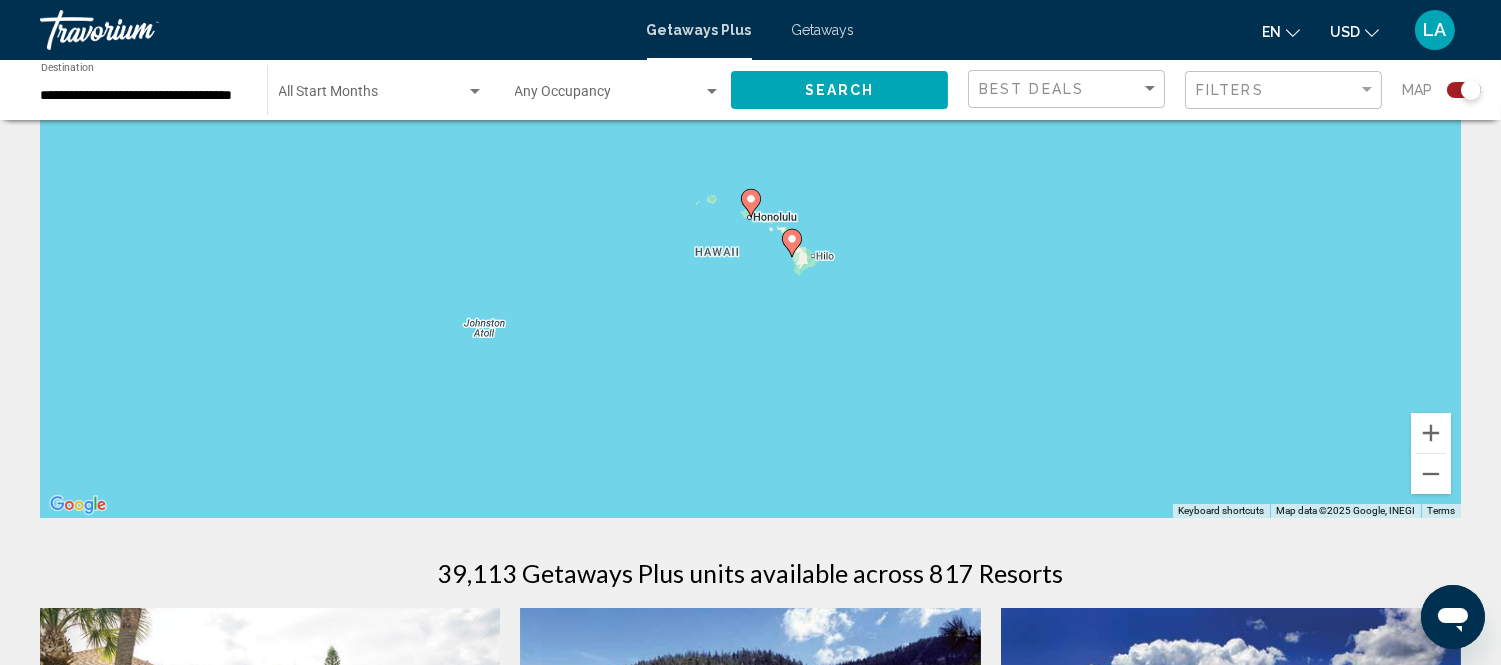 click 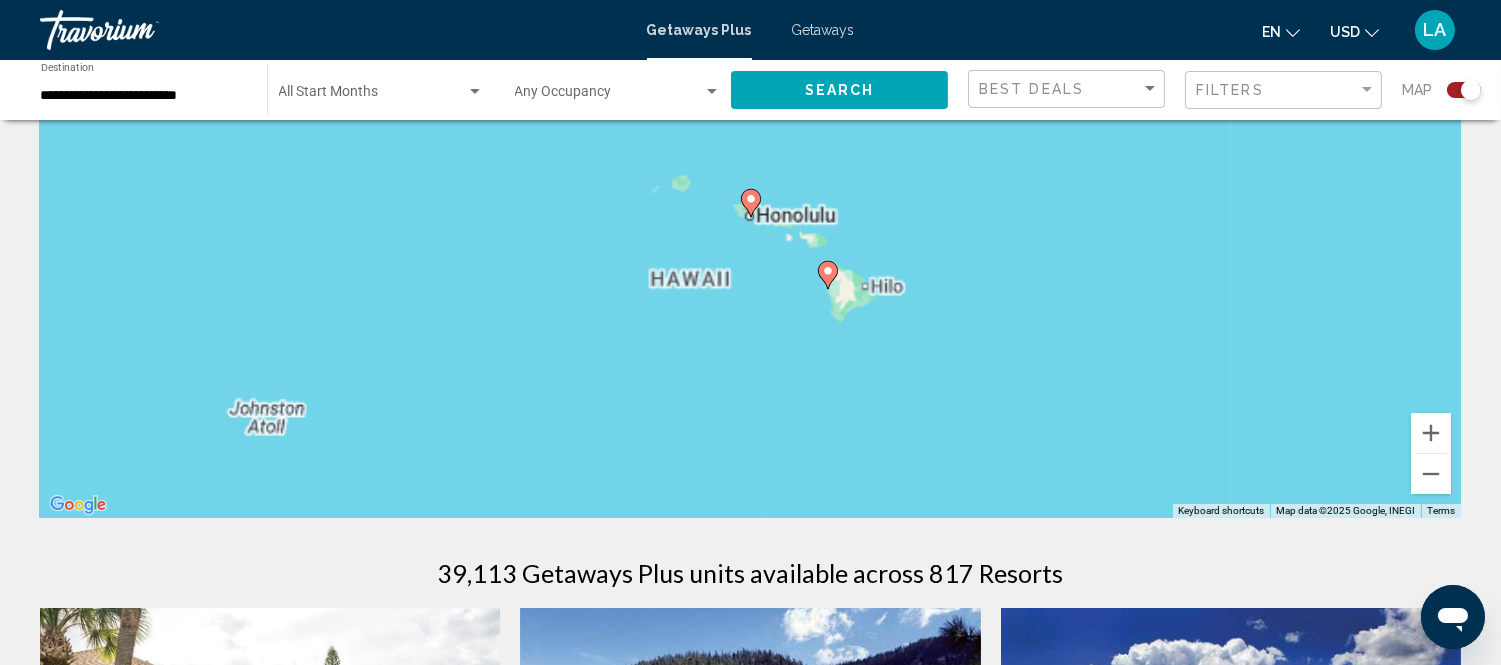 click 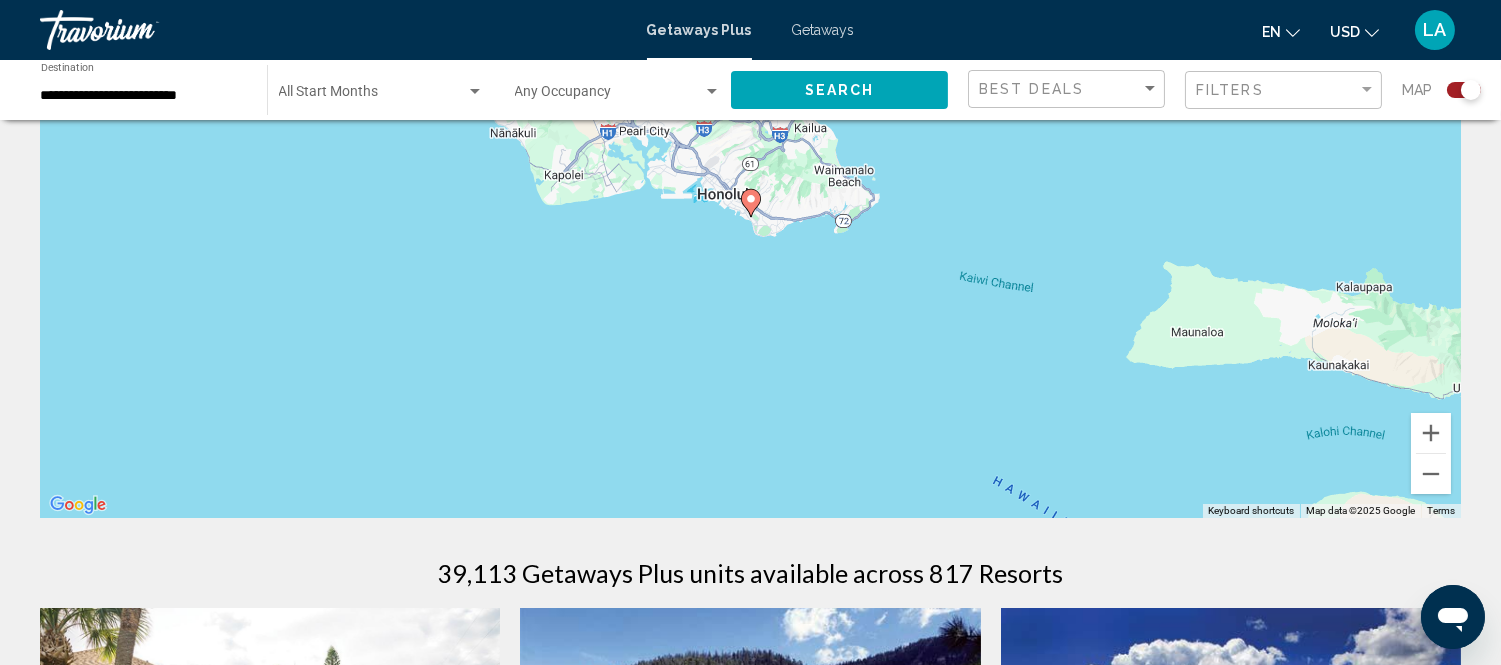click 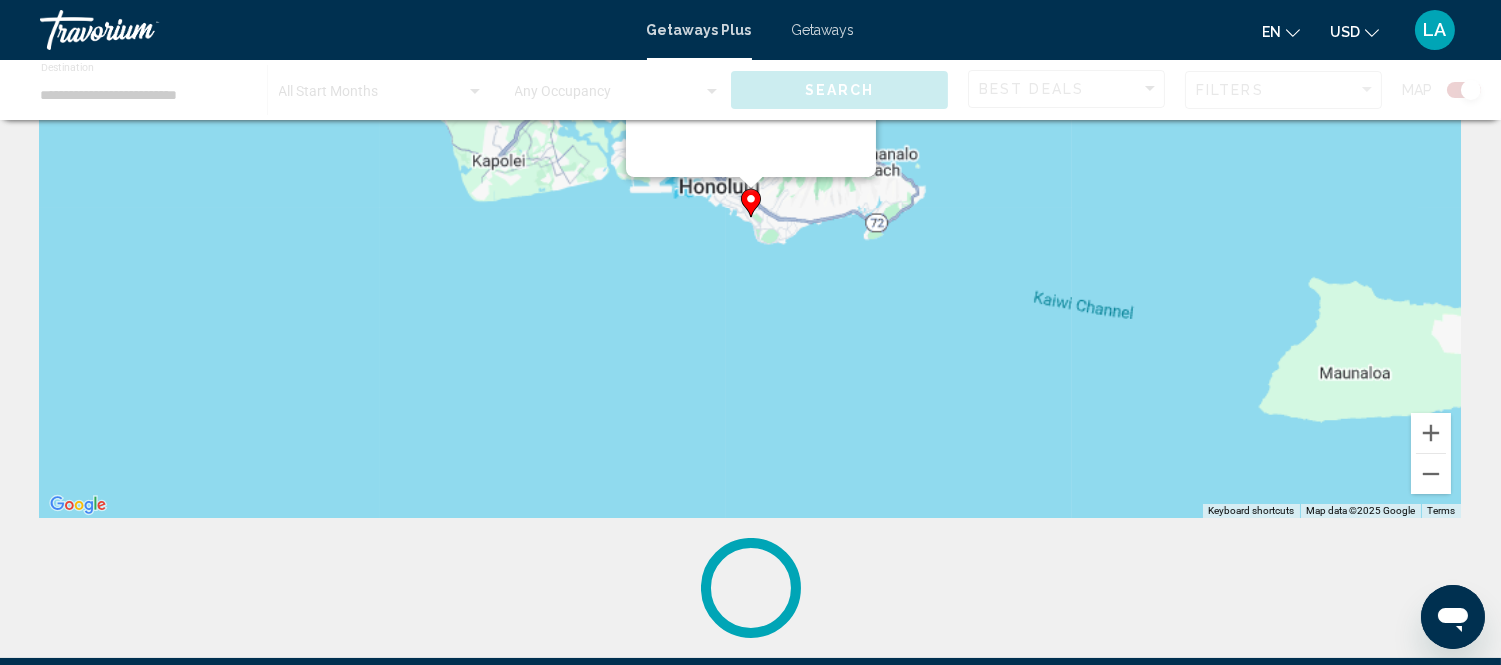 scroll, scrollTop: 0, scrollLeft: 0, axis: both 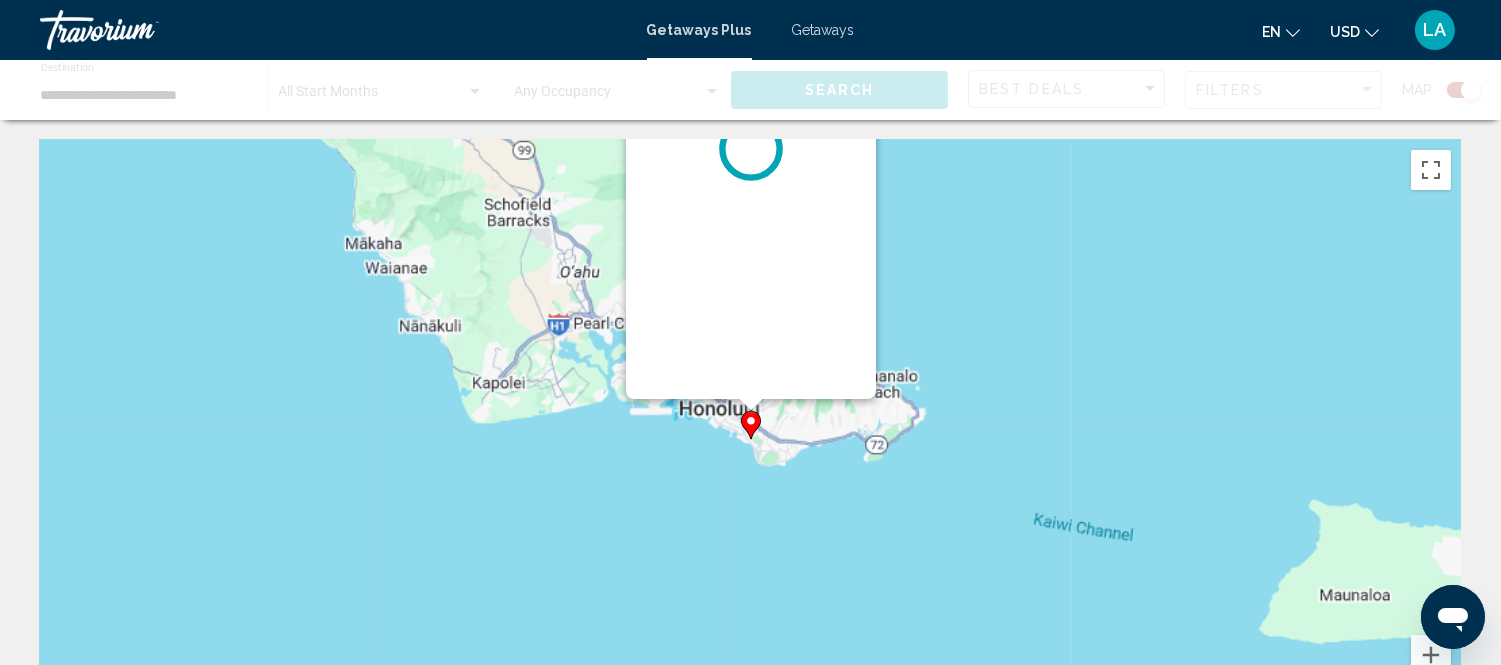 click at bounding box center [751, 149] 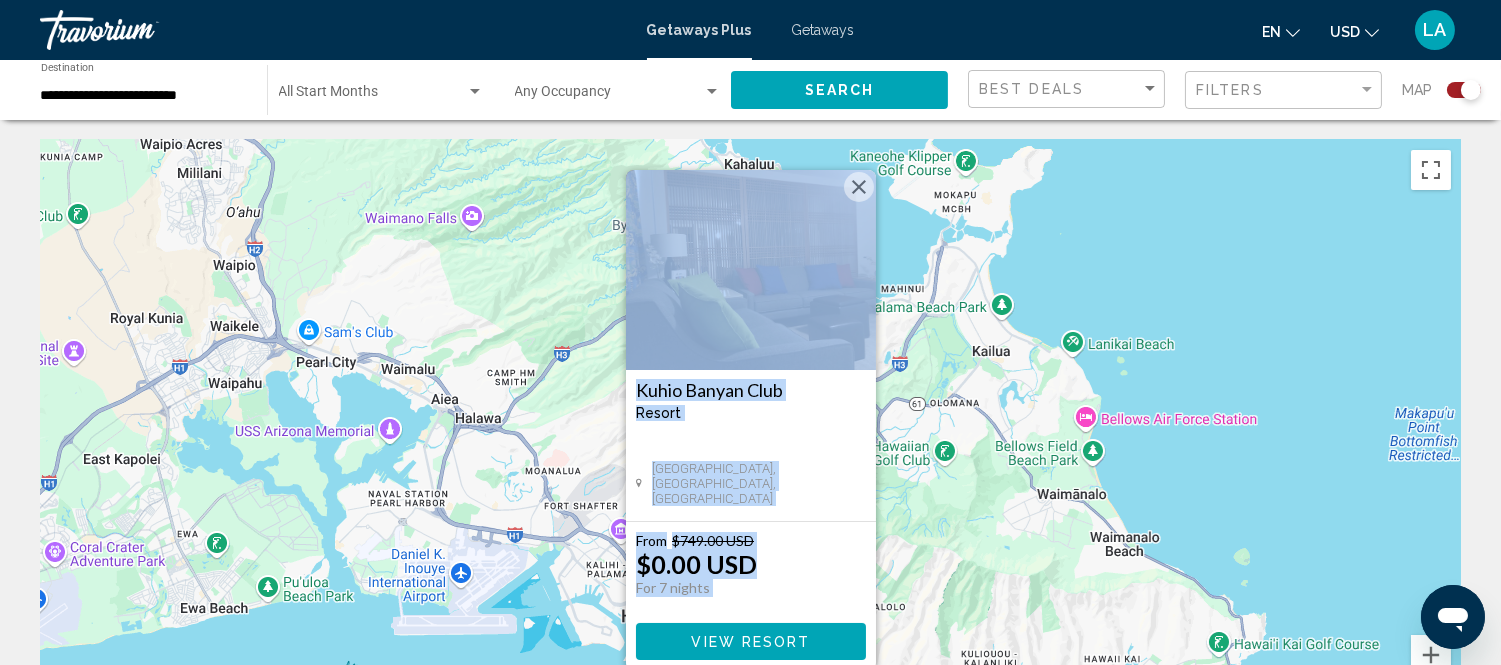 click at bounding box center [859, 187] 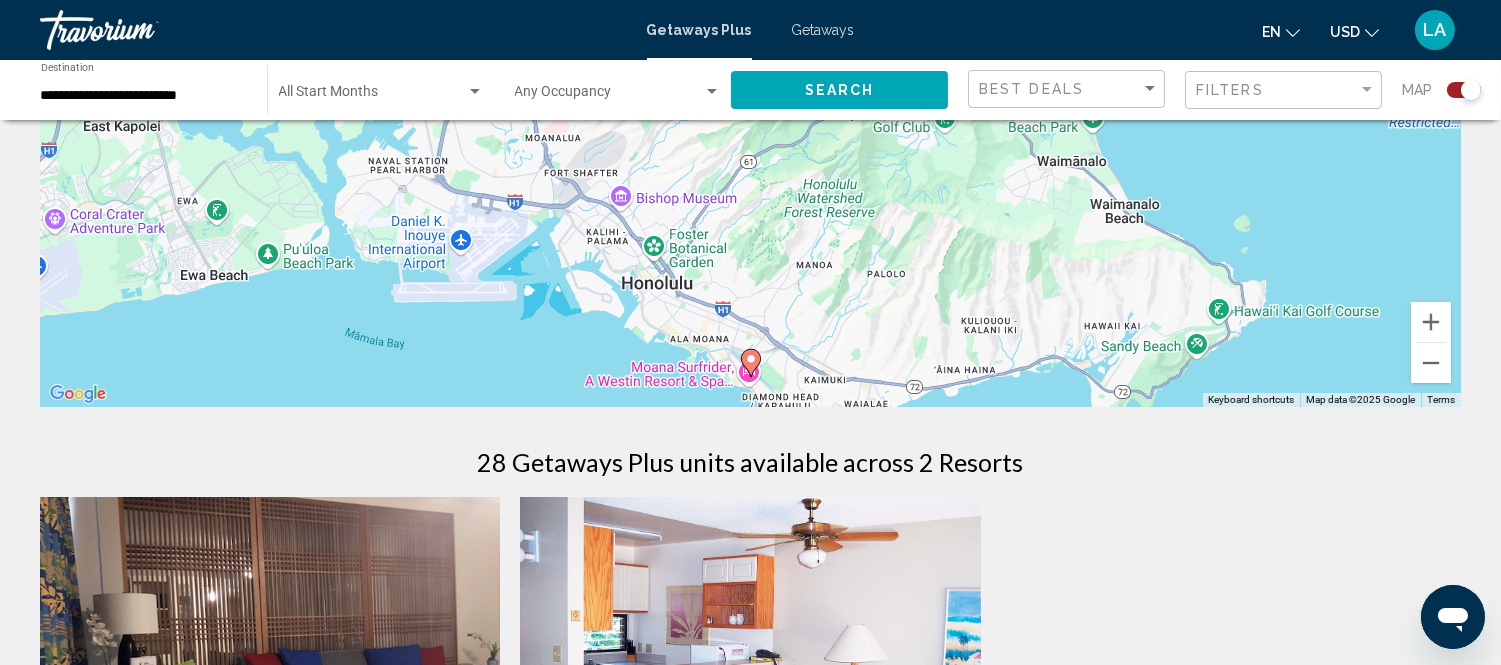 scroll, scrollTop: 222, scrollLeft: 0, axis: vertical 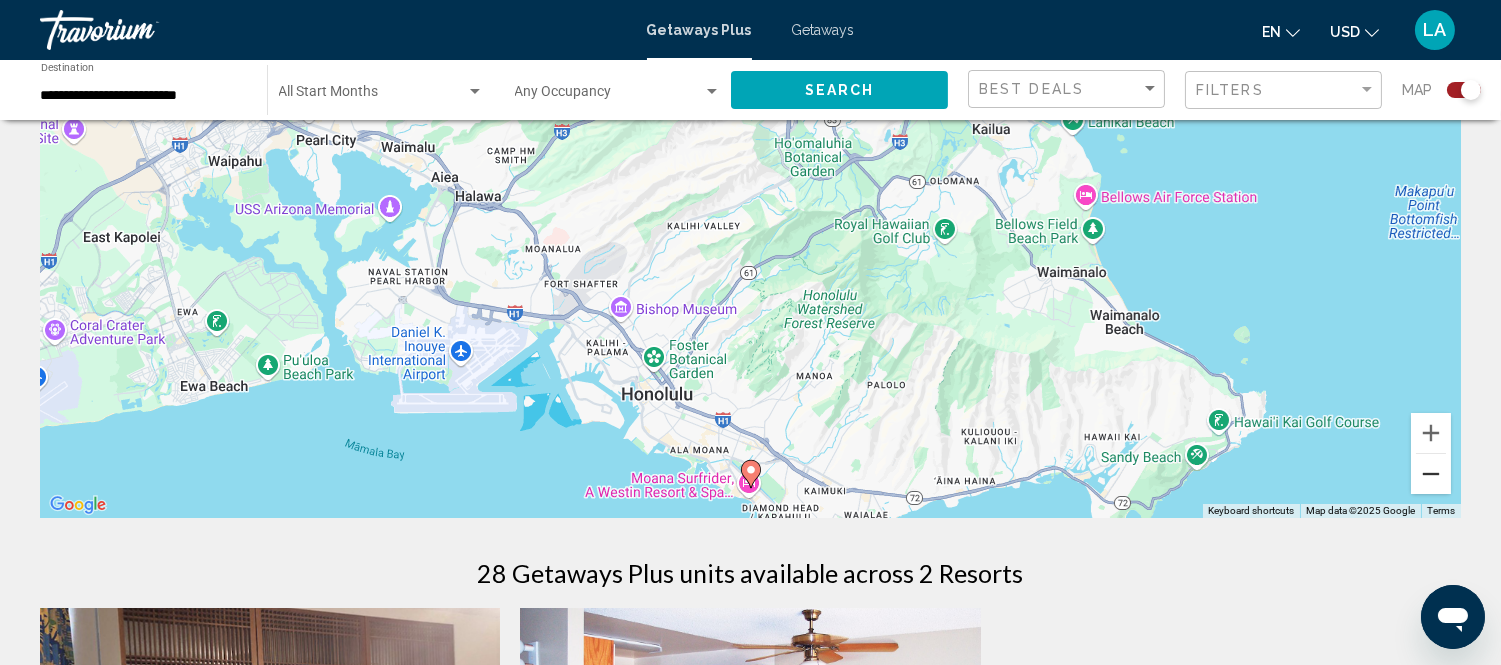 click at bounding box center (1431, 474) 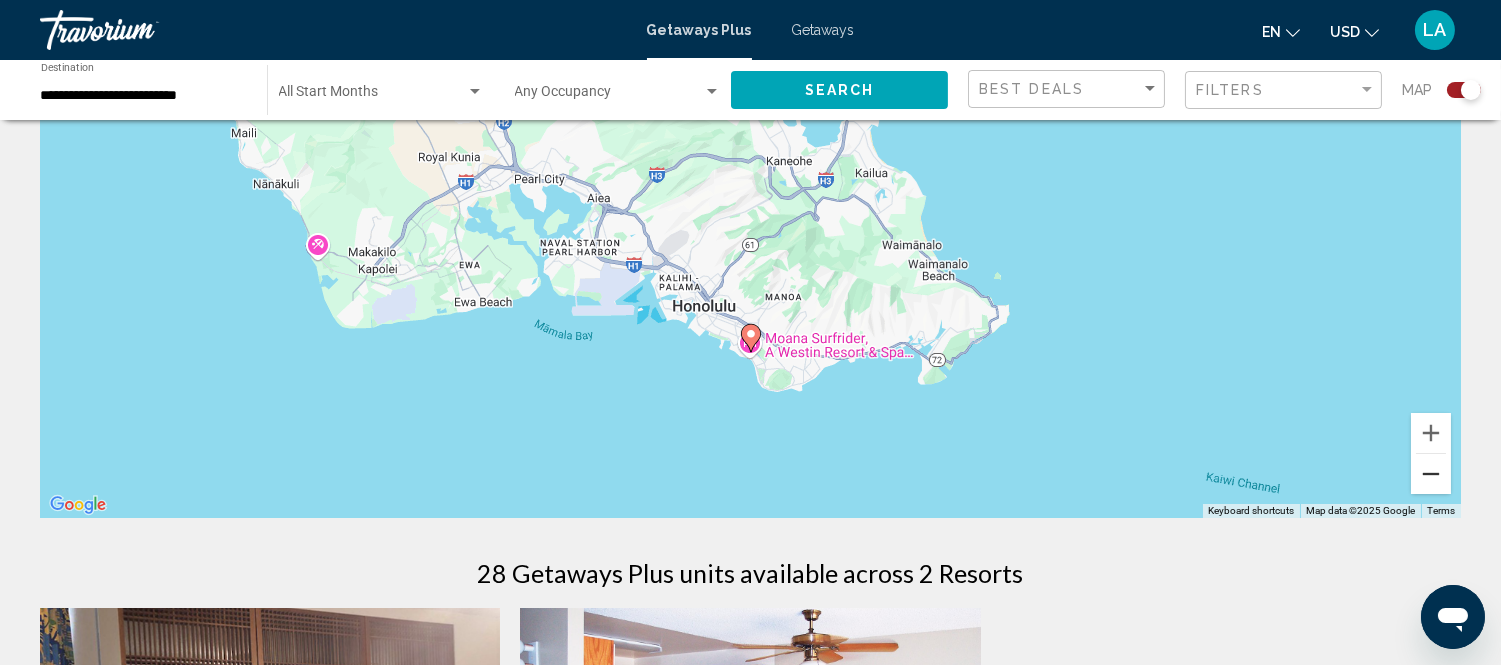 click at bounding box center [1431, 474] 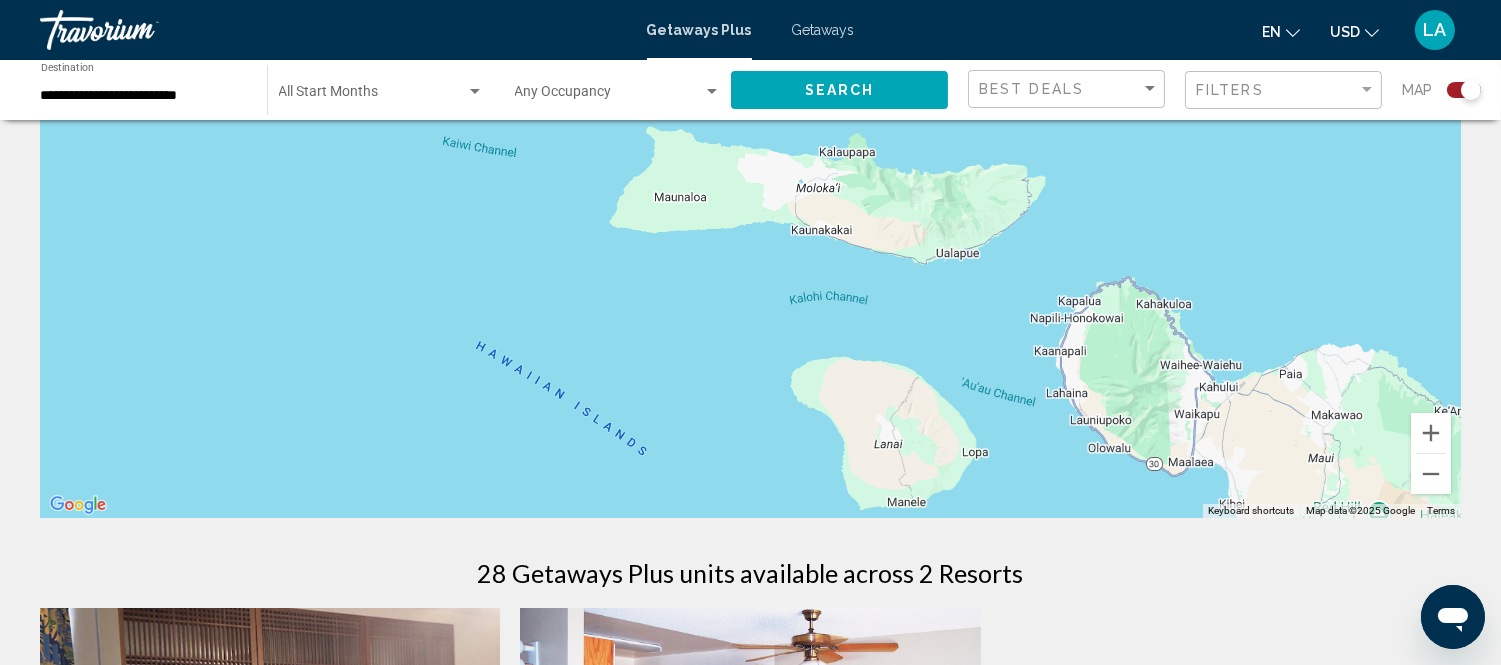 drag, startPoint x: 1142, startPoint y: 385, endPoint x: 532, endPoint y: 106, distance: 670.7764 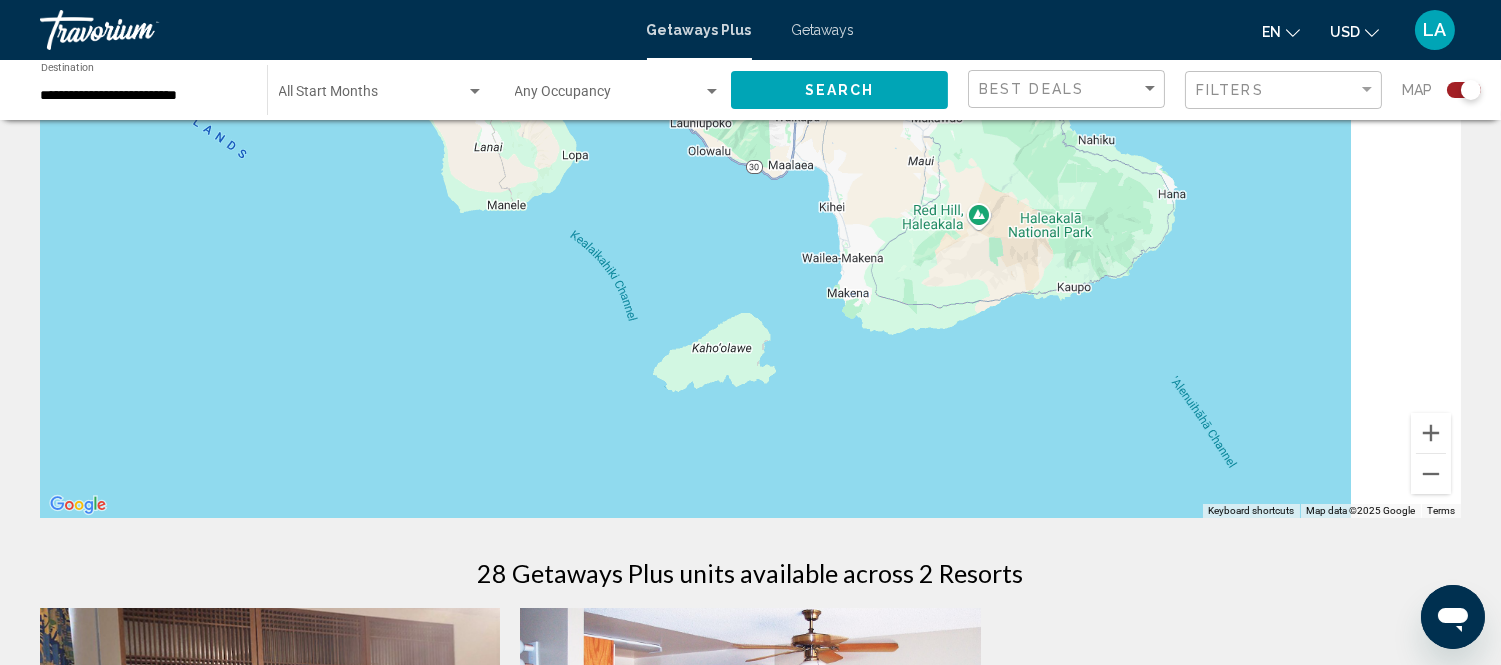drag, startPoint x: 975, startPoint y: 408, endPoint x: 692, endPoint y: 198, distance: 352.4046 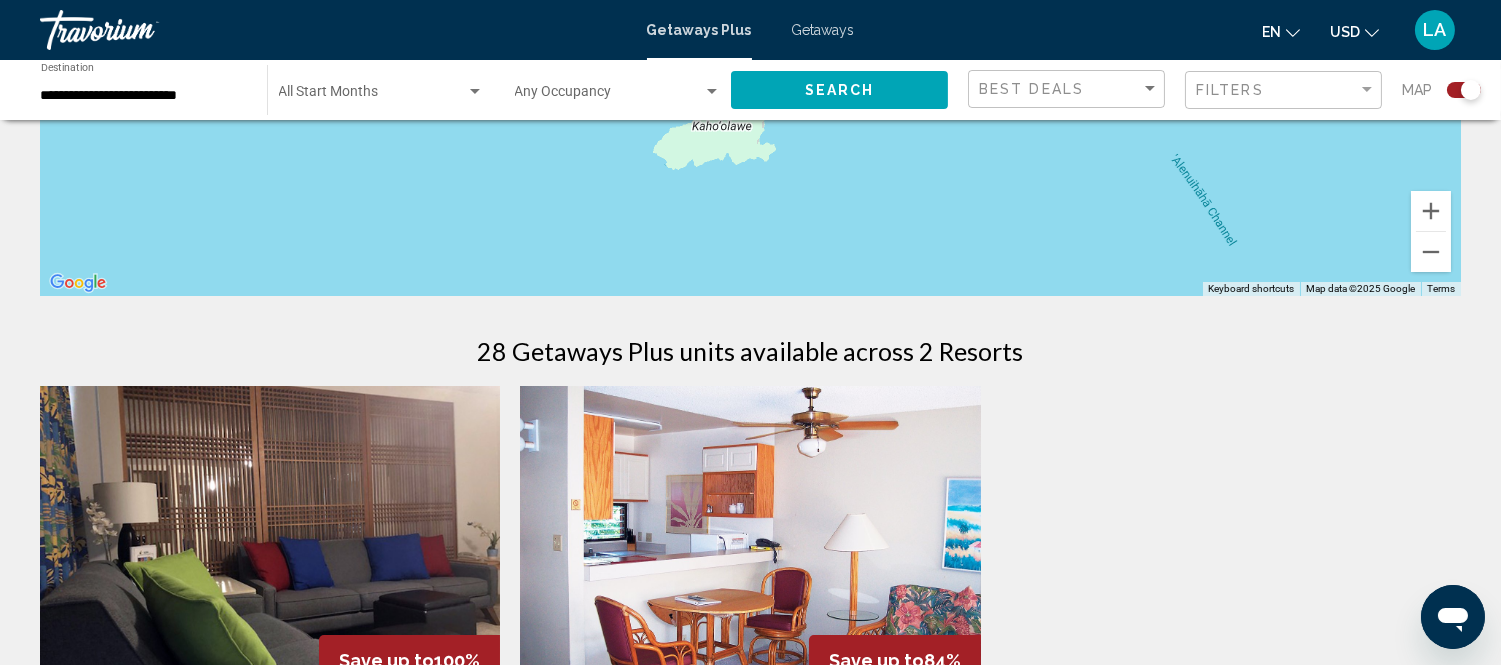 scroll, scrollTop: 111, scrollLeft: 0, axis: vertical 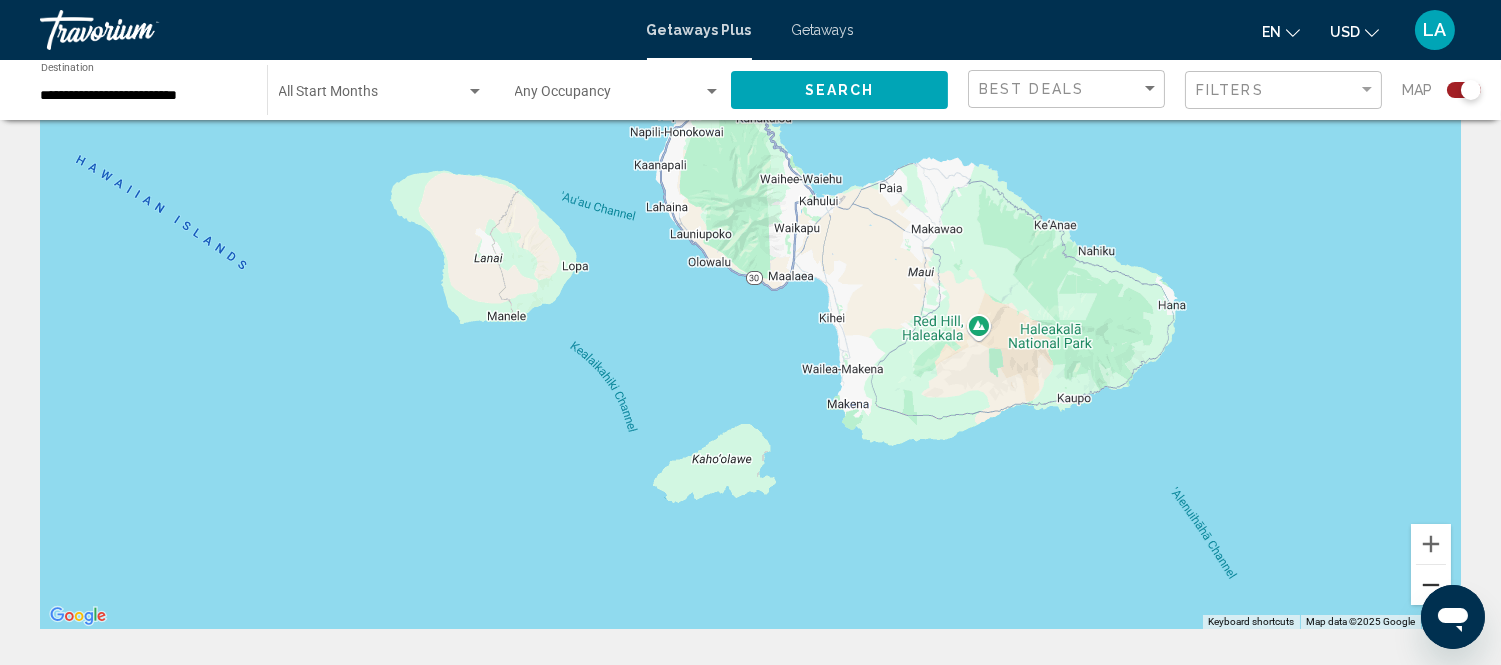 click at bounding box center [1431, 585] 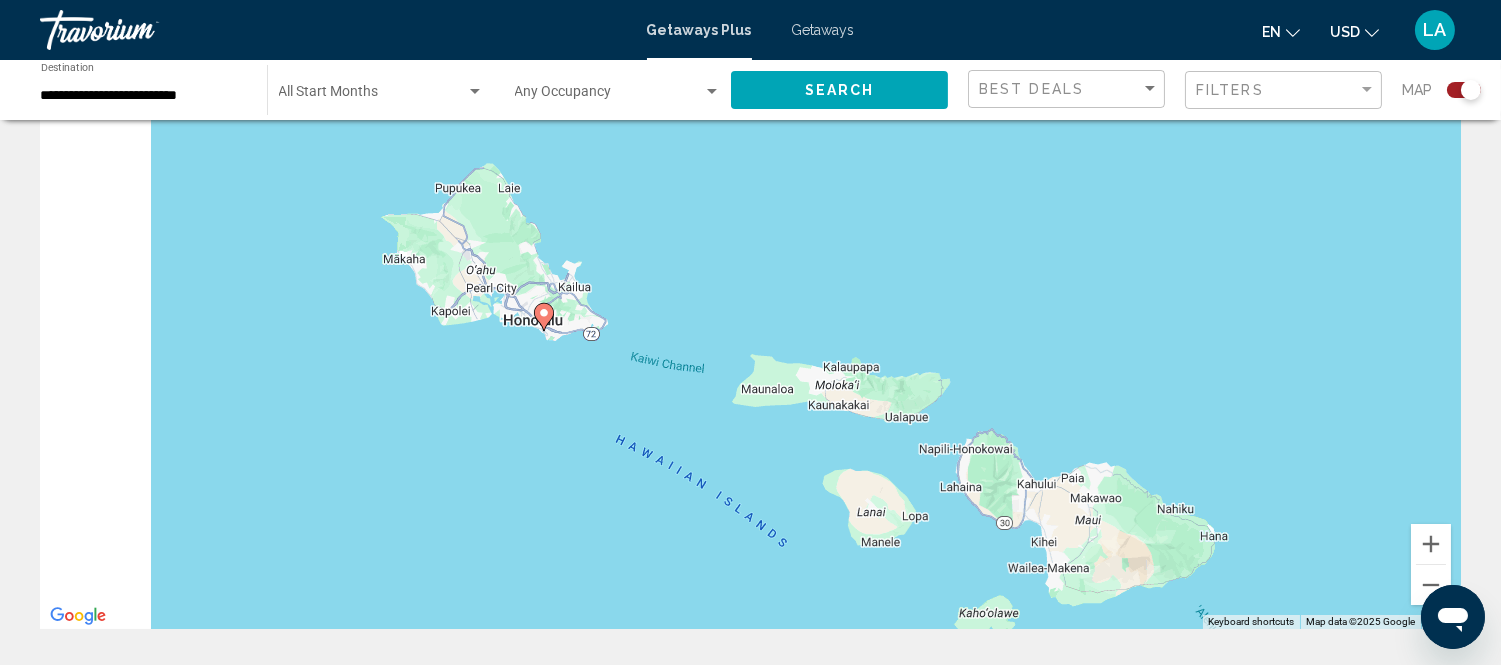drag, startPoint x: 478, startPoint y: 265, endPoint x: 732, endPoint y: 485, distance: 336.02975 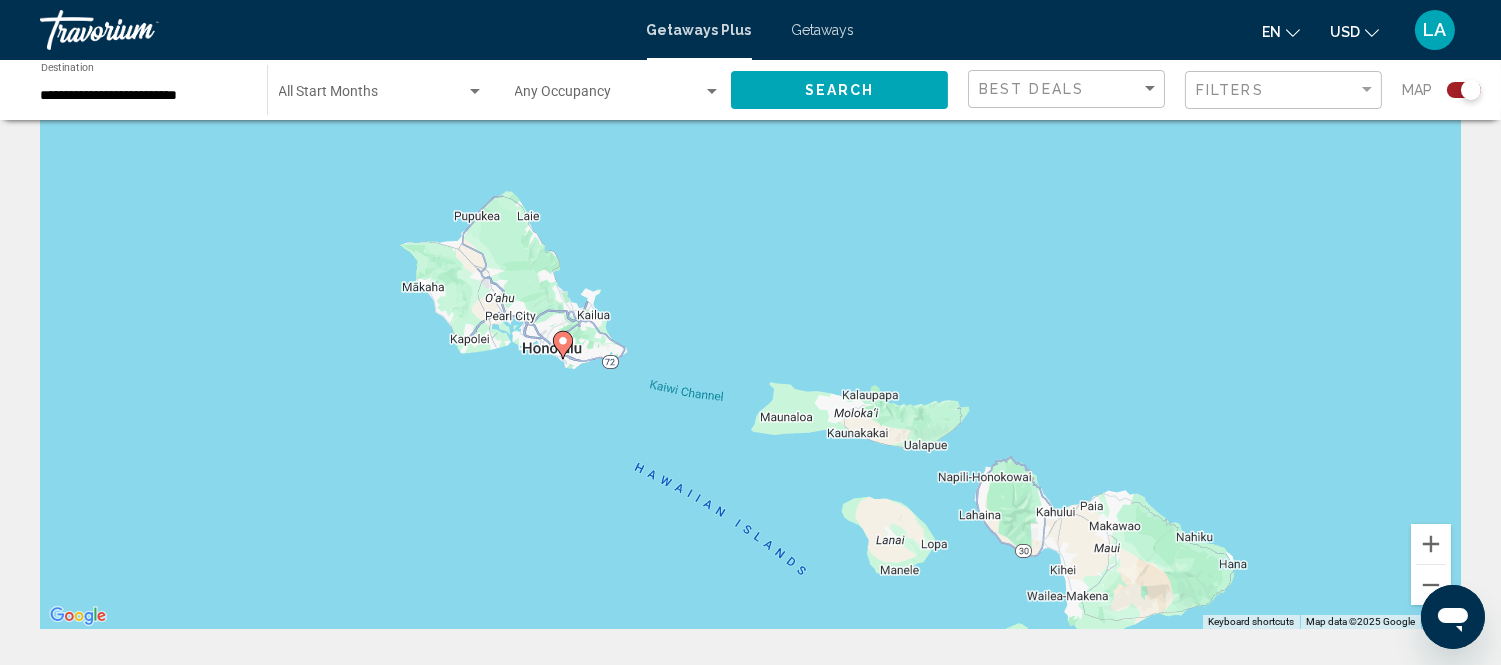 drag, startPoint x: 394, startPoint y: 197, endPoint x: 531, endPoint y: 358, distance: 211.4001 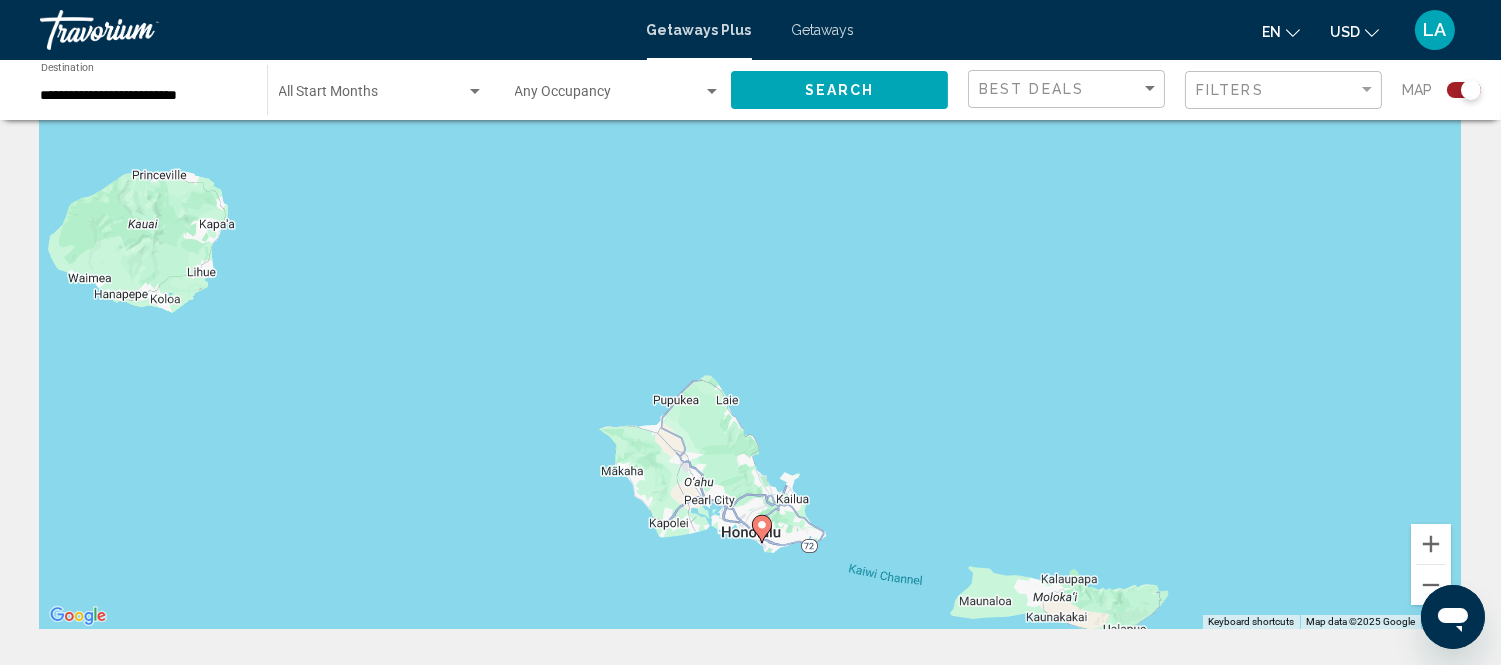 drag, startPoint x: 338, startPoint y: 303, endPoint x: 522, endPoint y: 387, distance: 202.26715 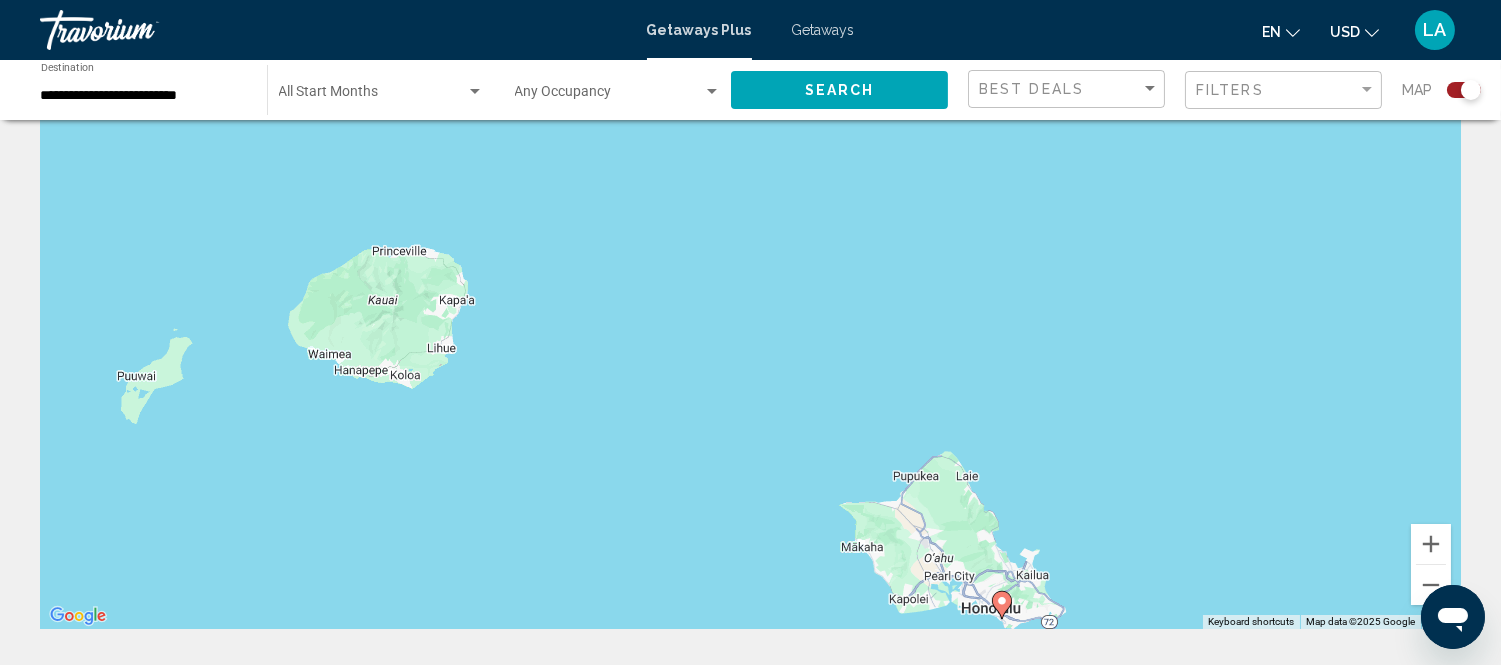 scroll, scrollTop: 222, scrollLeft: 0, axis: vertical 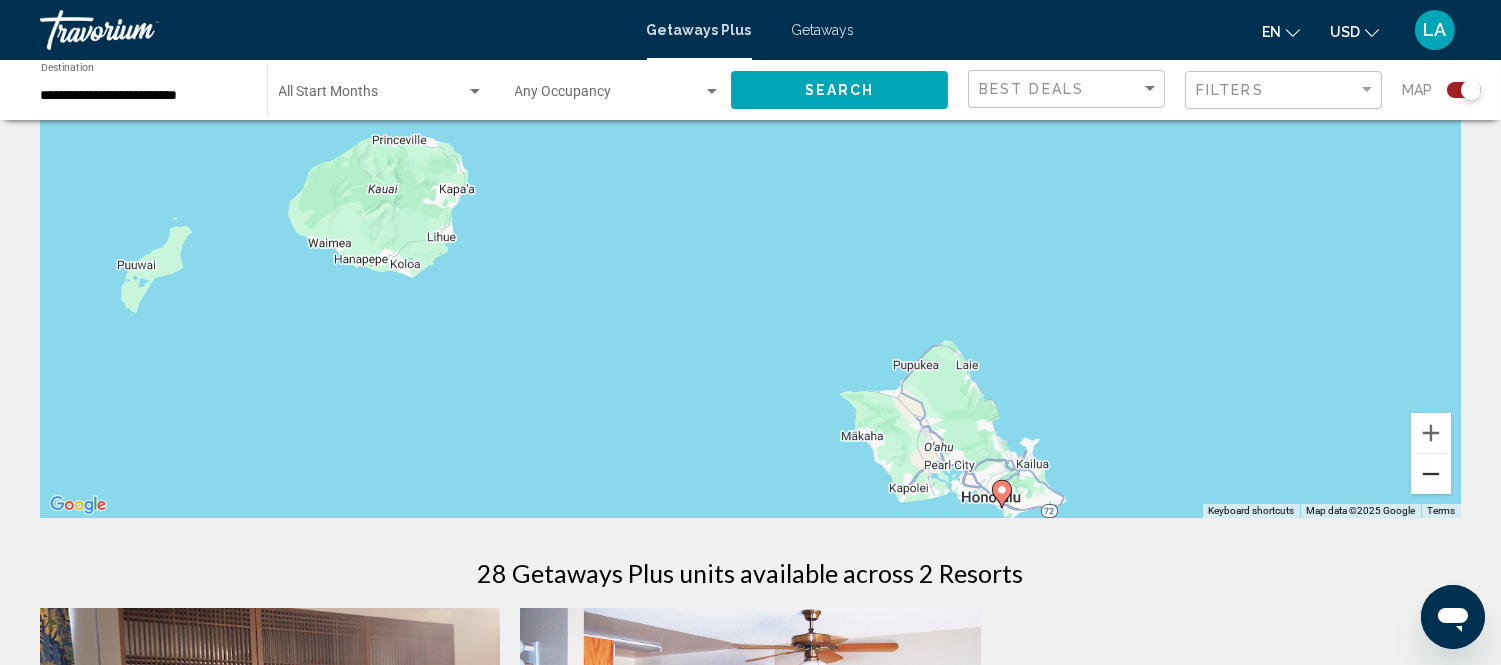 click at bounding box center (1431, 474) 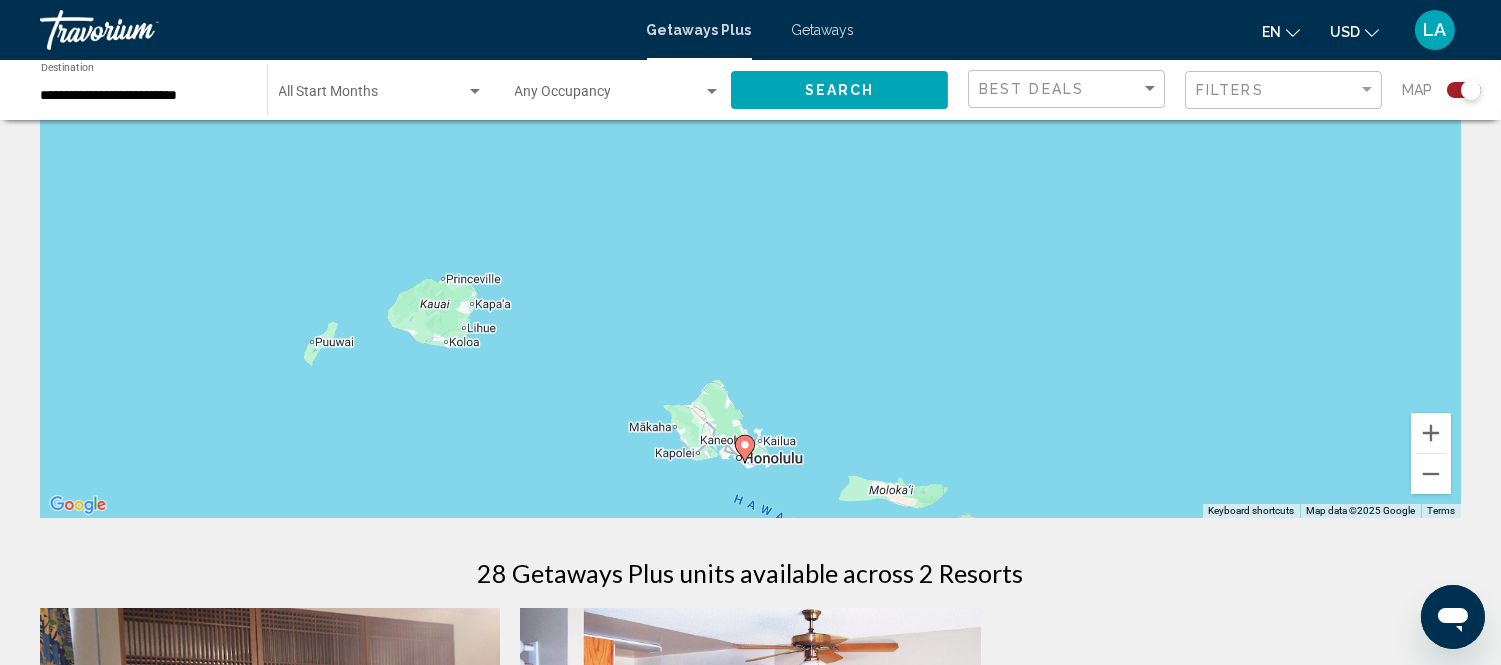 drag, startPoint x: 1237, startPoint y: 263, endPoint x: 1105, endPoint y: 366, distance: 167.43059 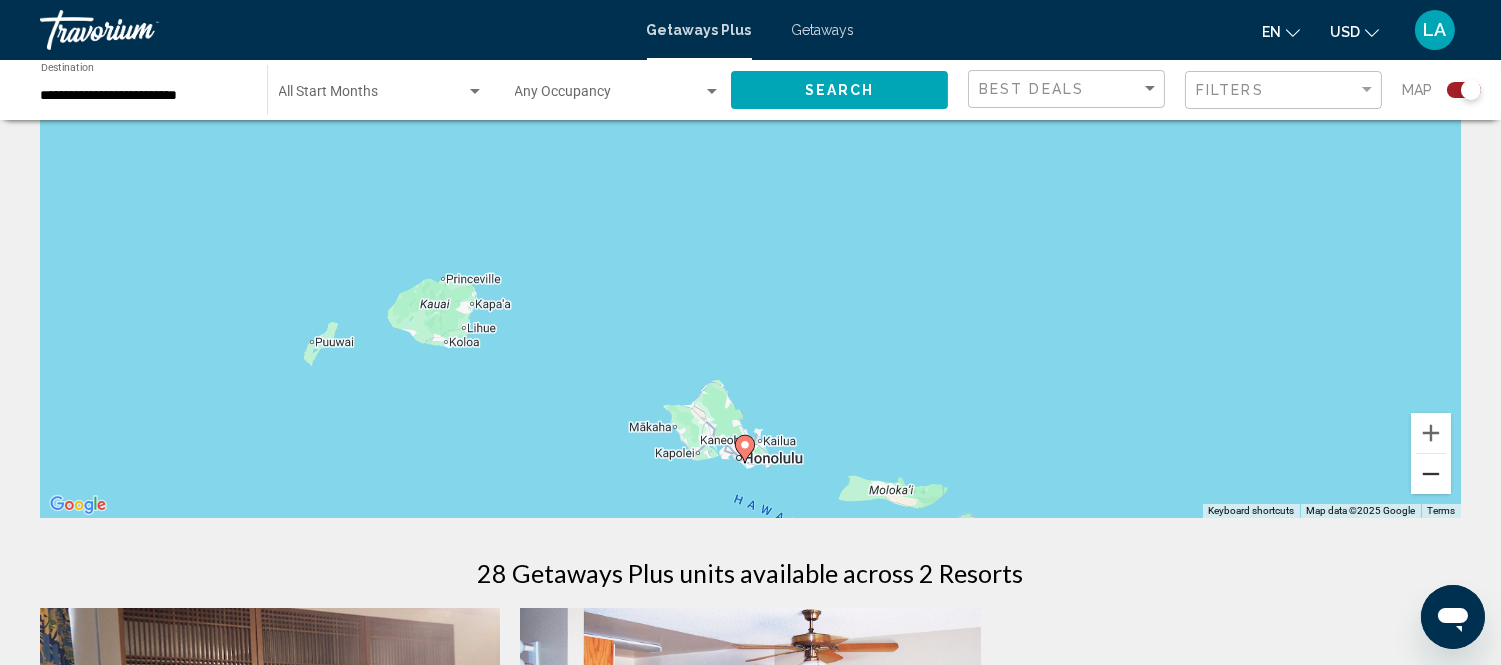 click at bounding box center [1431, 474] 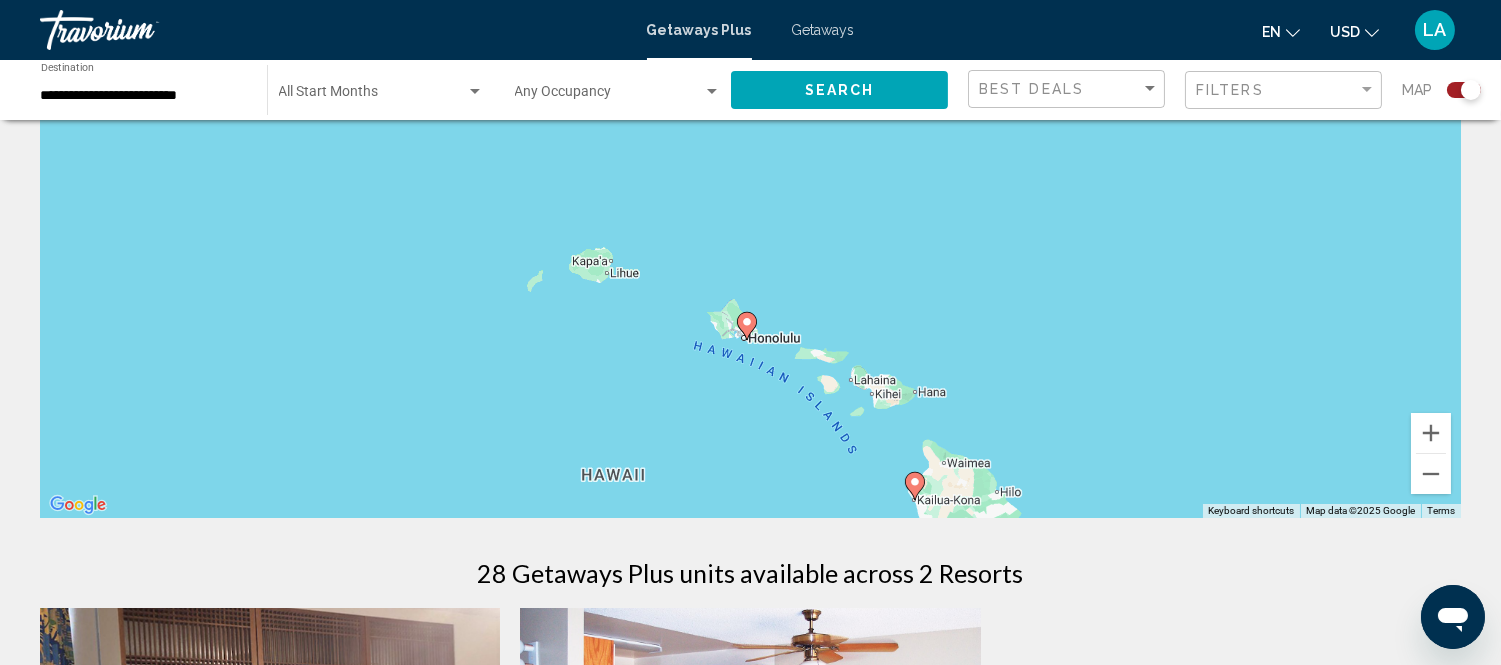 click 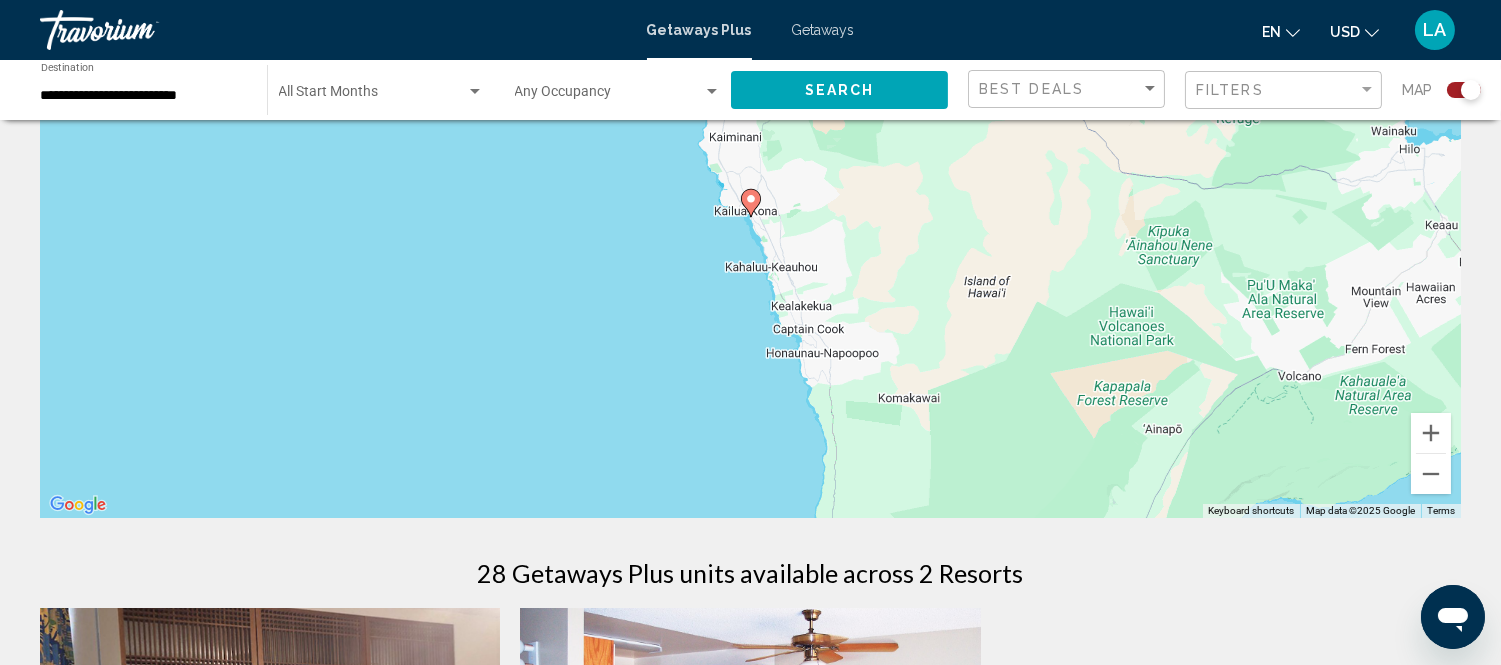 click 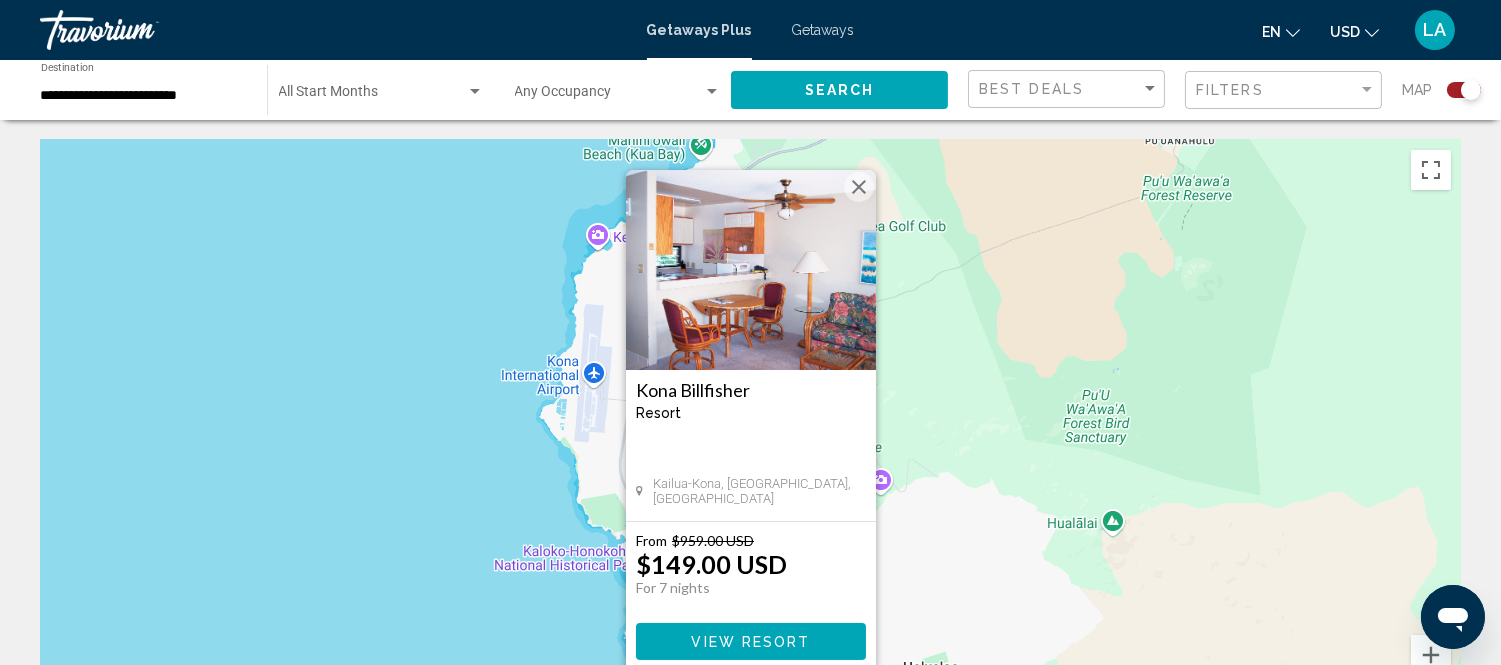 click on "To navigate, press the arrow keys. To activate drag with keyboard, press Alt + Enter. Once in keyboard drag state, use the arrow keys to move the marker. To complete the drag, press the Enter key. To cancel, press Escape.  [GEOGRAPHIC_DATA]  -  This is an adults only resort
[GEOGRAPHIC_DATA], [GEOGRAPHIC_DATA], [GEOGRAPHIC_DATA] From $959.00 USD $149.00 USD For 7 nights You save  $810.00 USD  View Resort" at bounding box center (750, 440) 